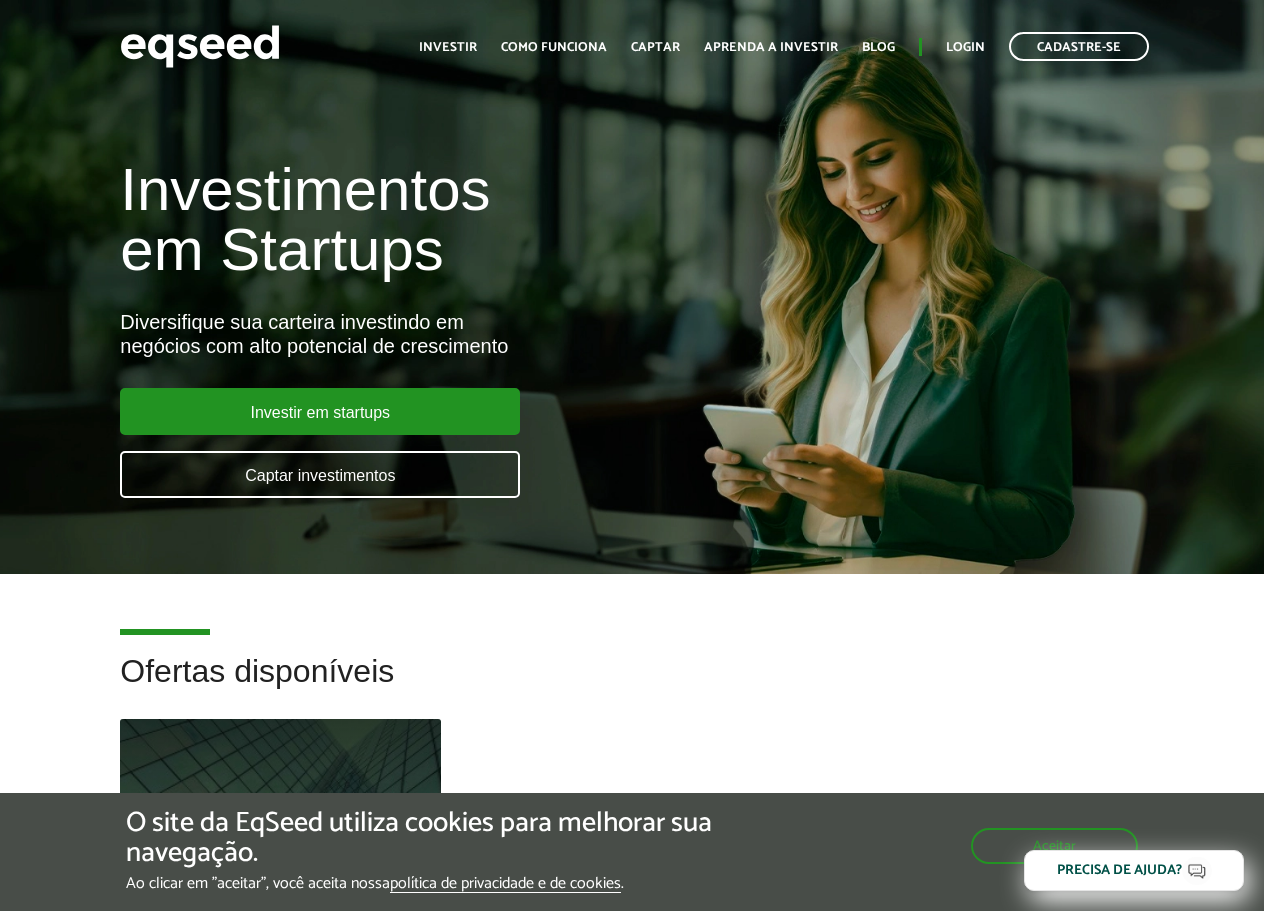 scroll, scrollTop: 0, scrollLeft: 0, axis: both 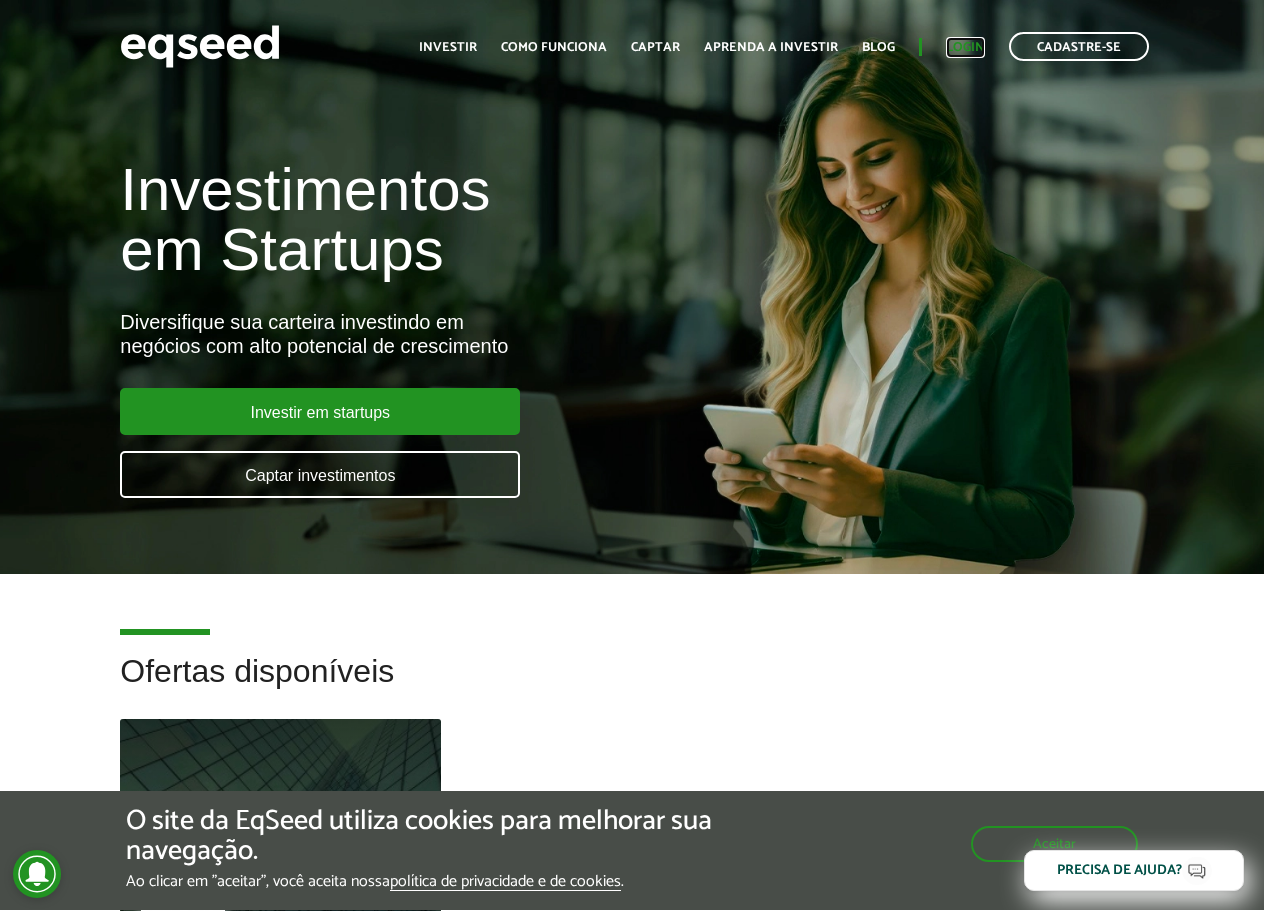 click on "Login" at bounding box center [965, 47] 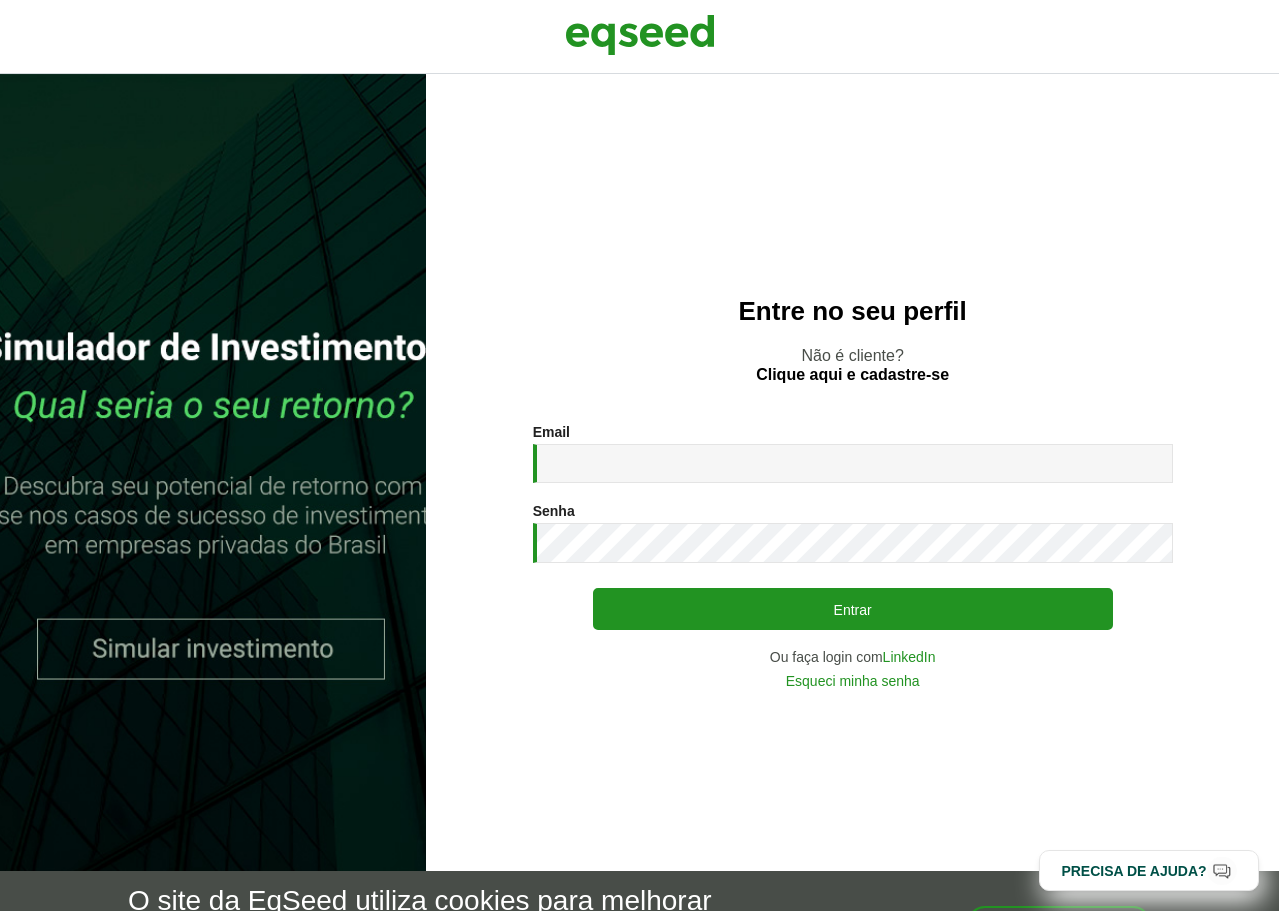 scroll, scrollTop: 0, scrollLeft: 0, axis: both 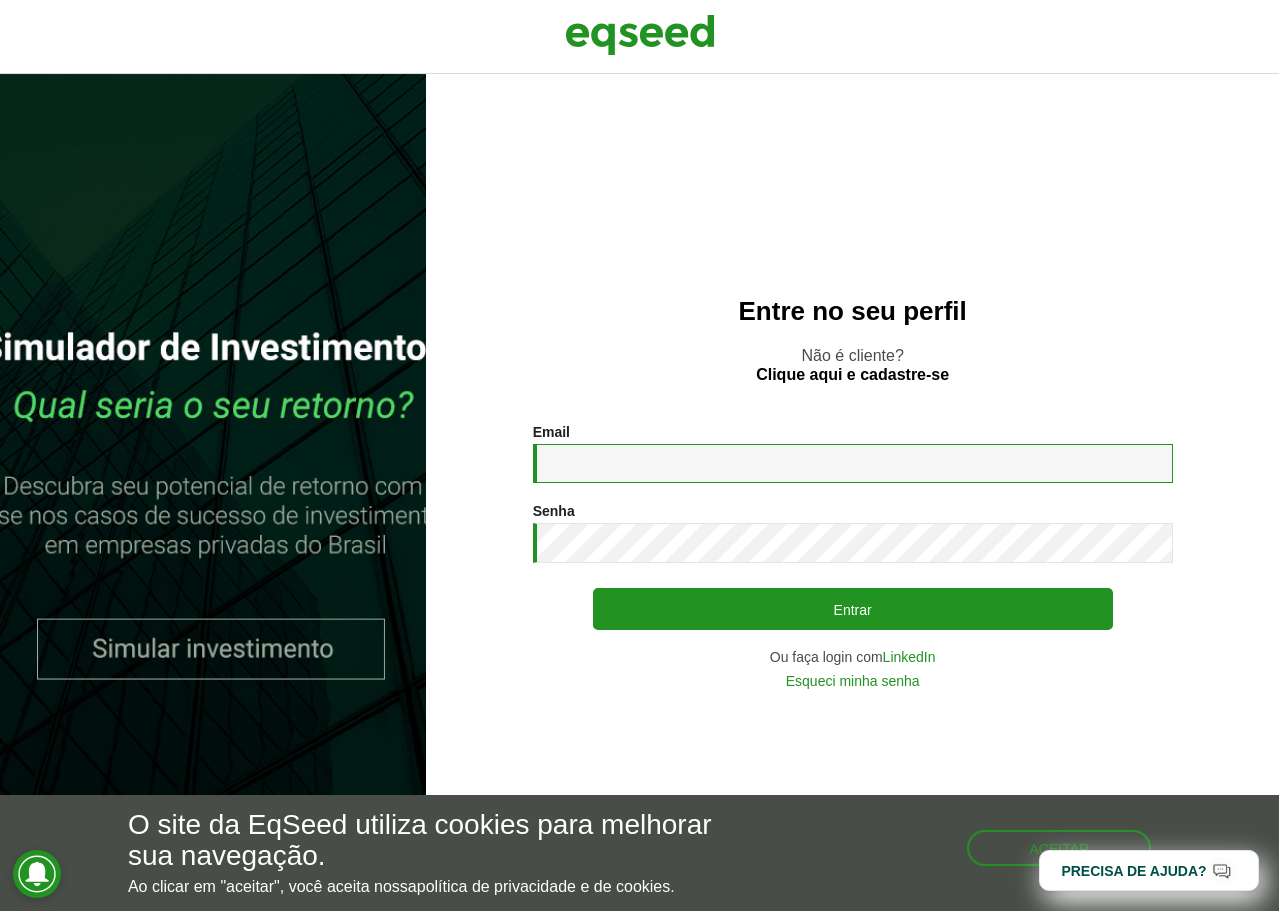 click on "Email  *" at bounding box center [853, 463] 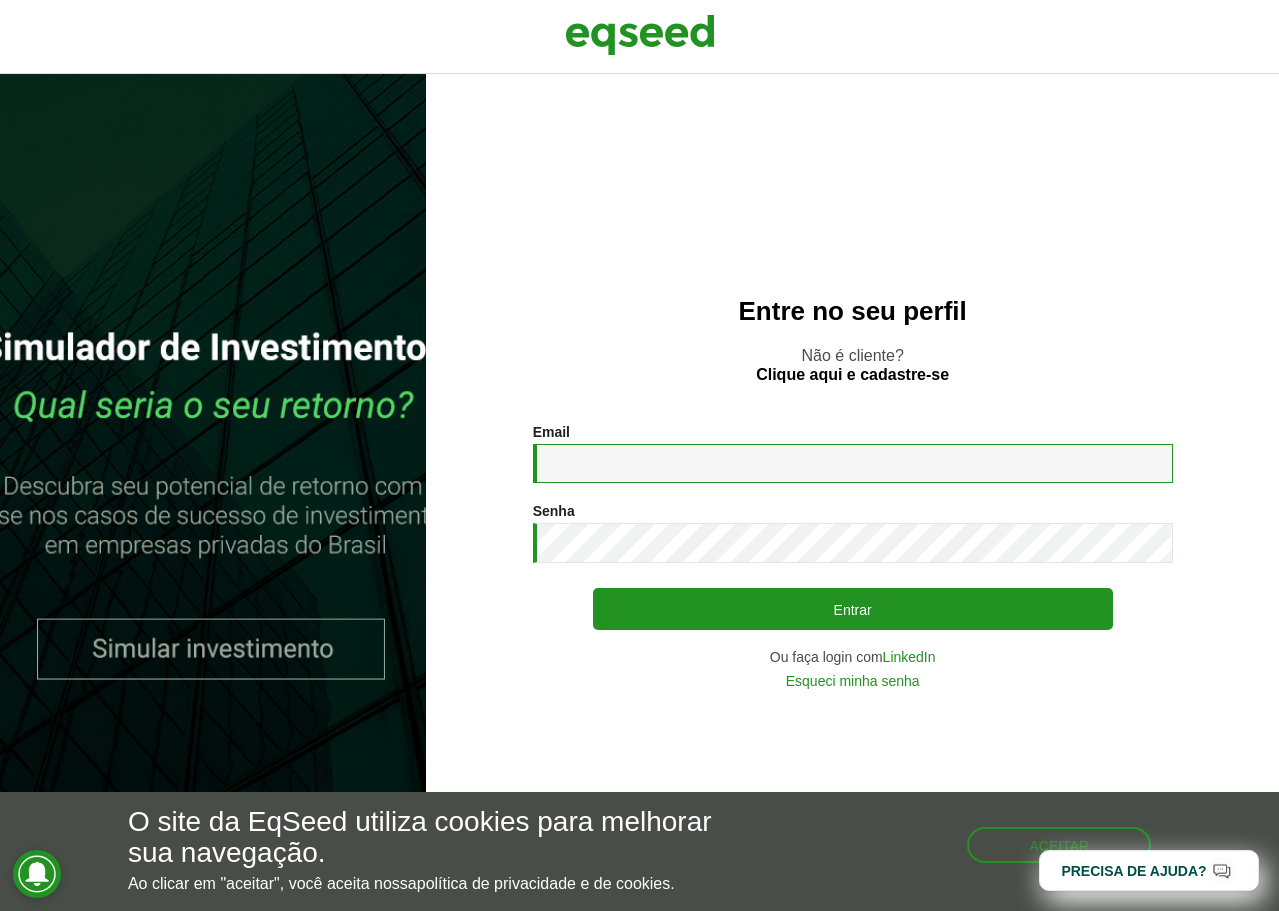 click on "Email  *" at bounding box center [853, 463] 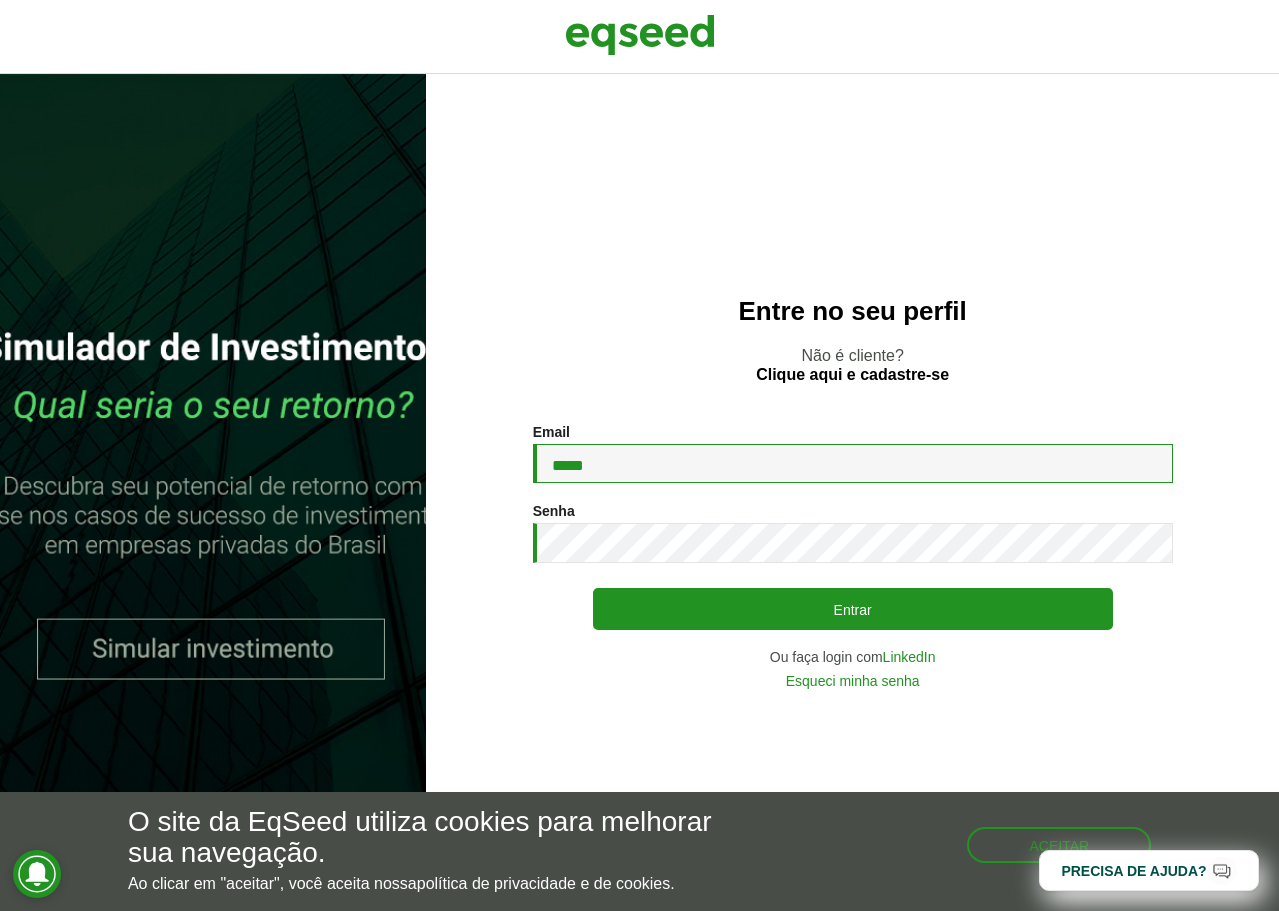 type on "**********" 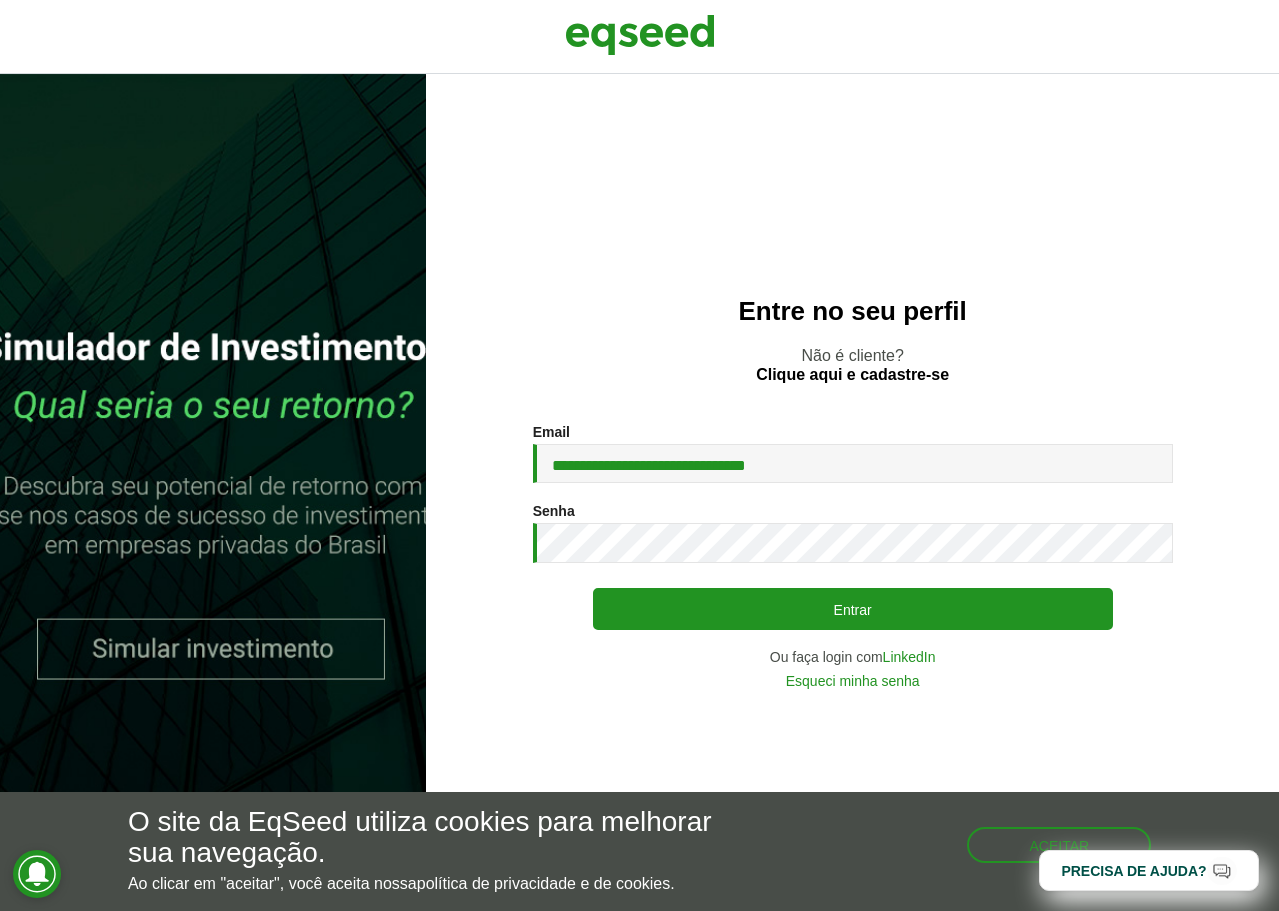 click on "**********" at bounding box center [853, 556] 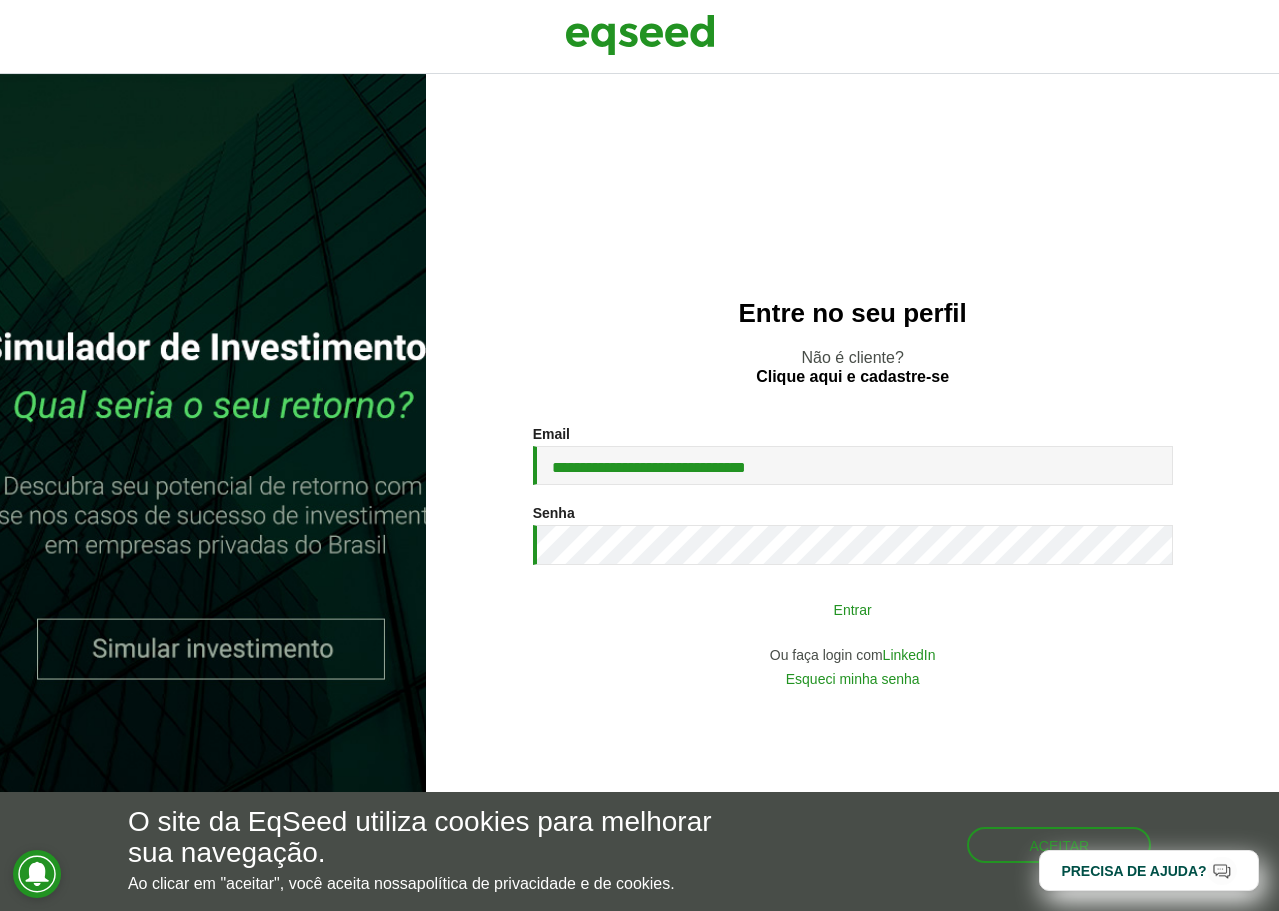 click on "Entrar" at bounding box center [853, 609] 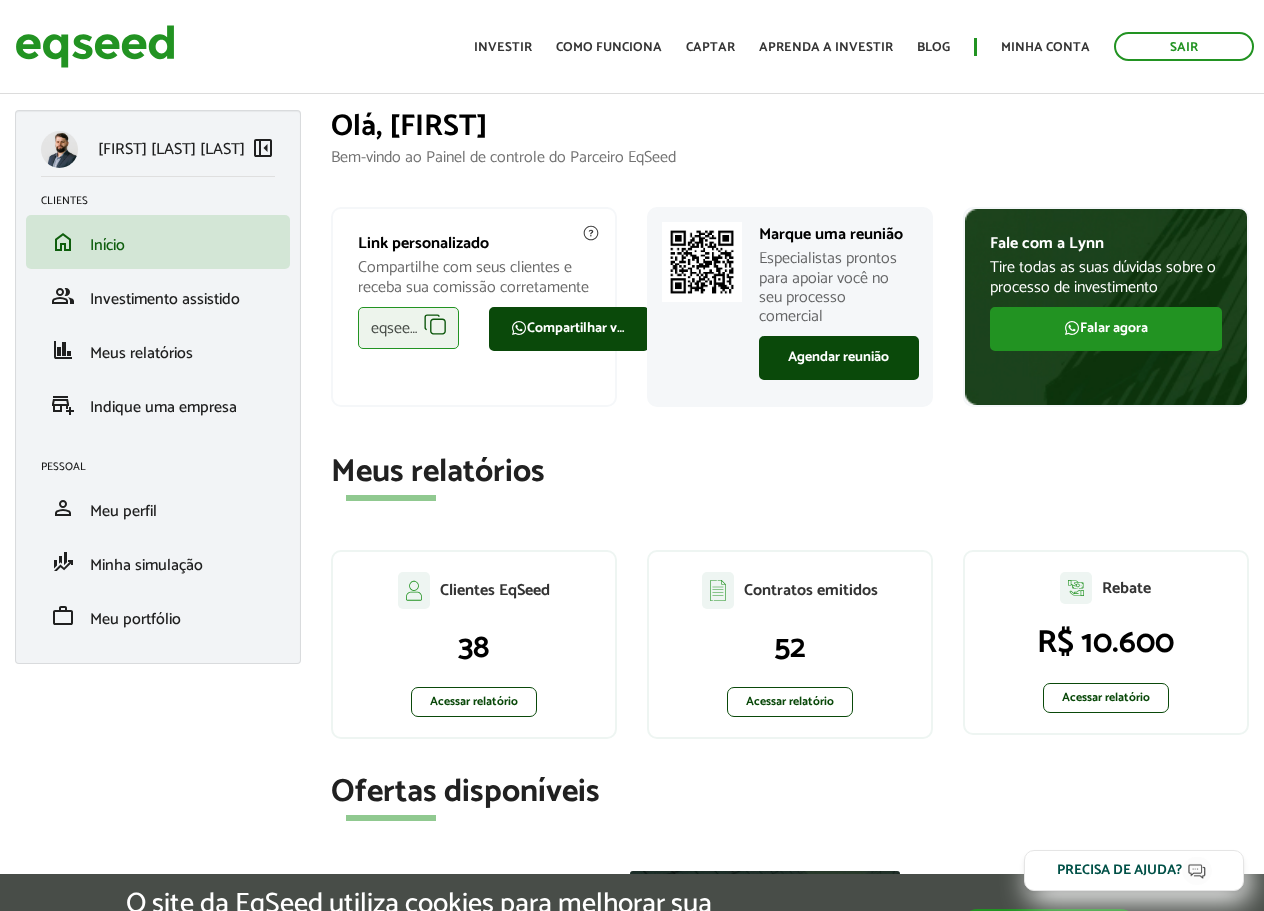 scroll, scrollTop: 0, scrollLeft: 0, axis: both 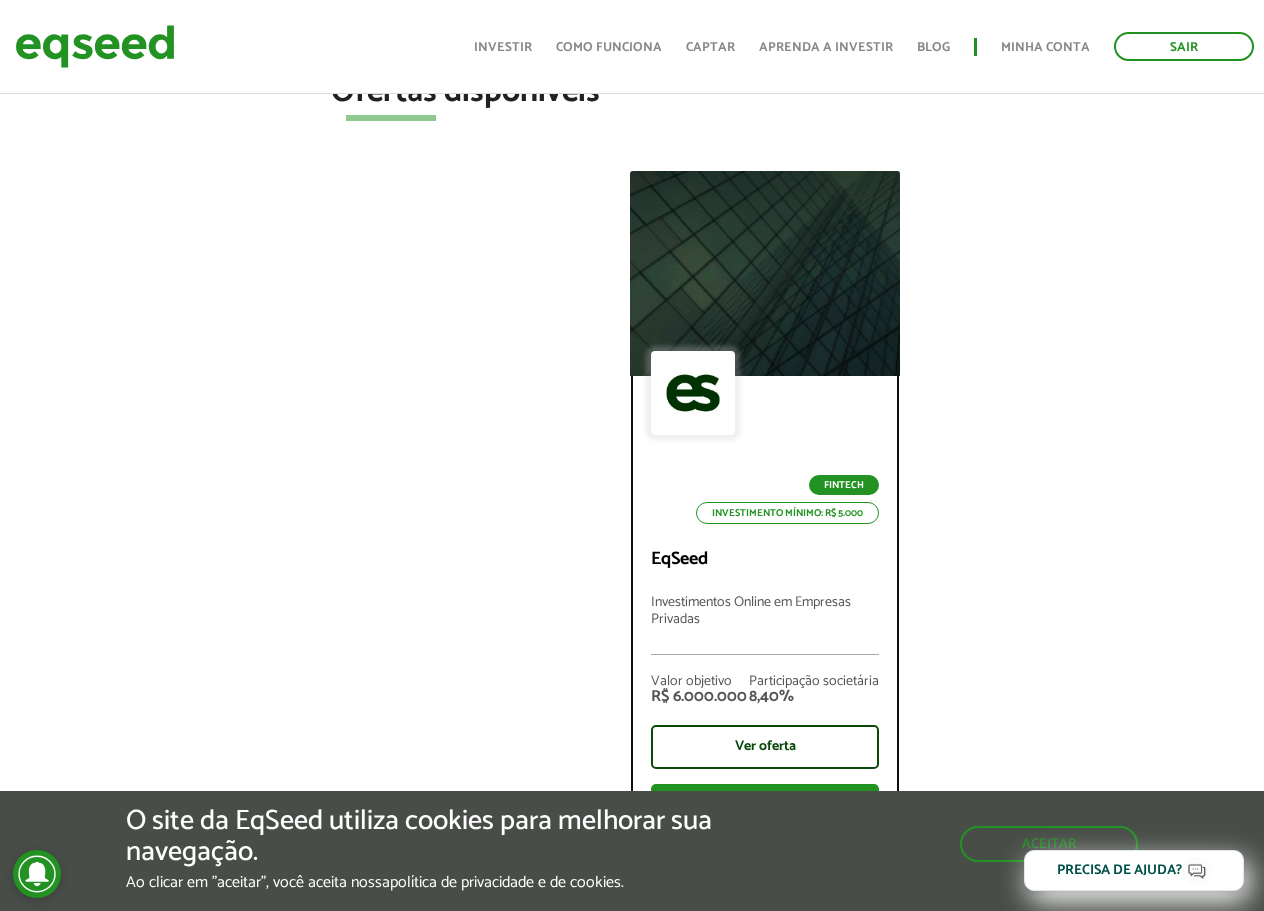 click at bounding box center [765, 273] 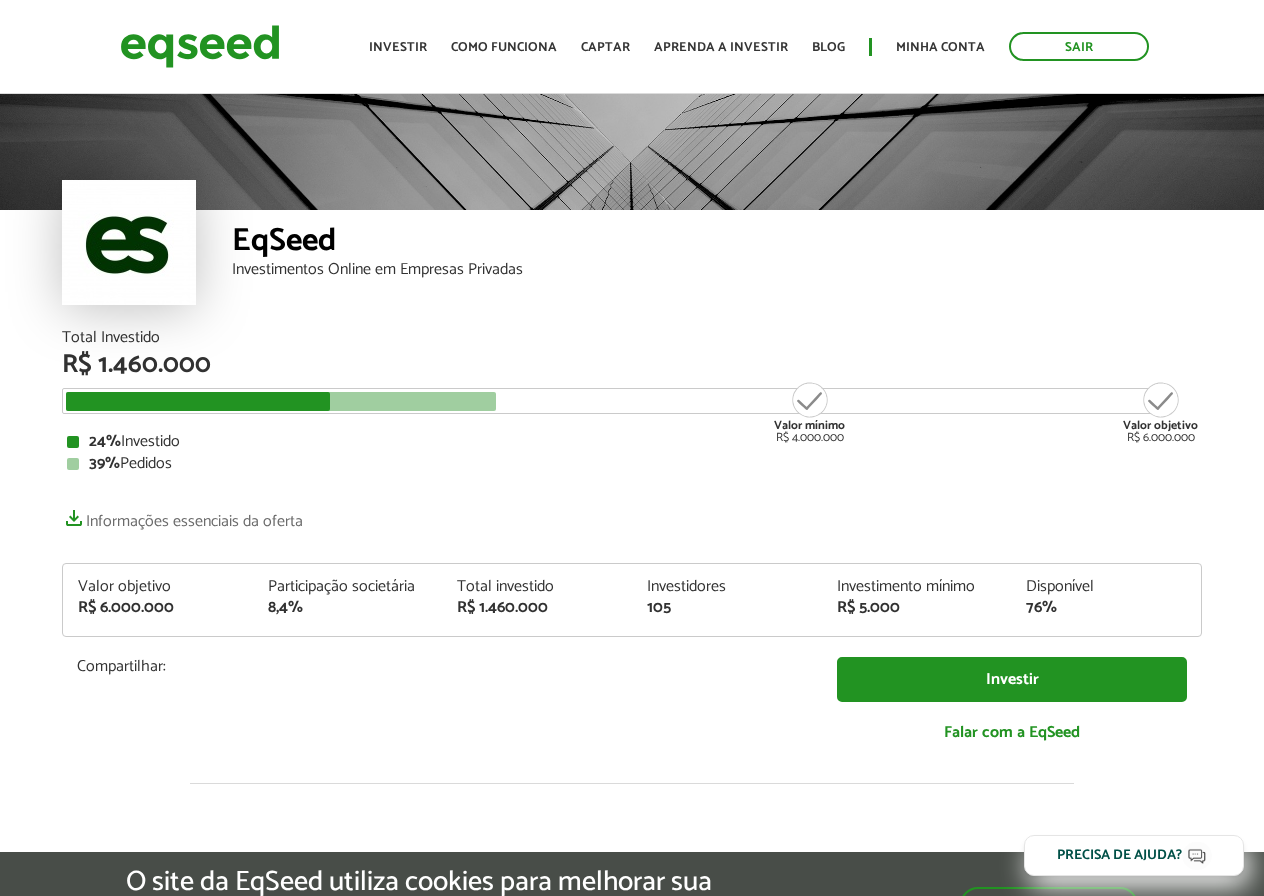 scroll, scrollTop: 0, scrollLeft: 0, axis: both 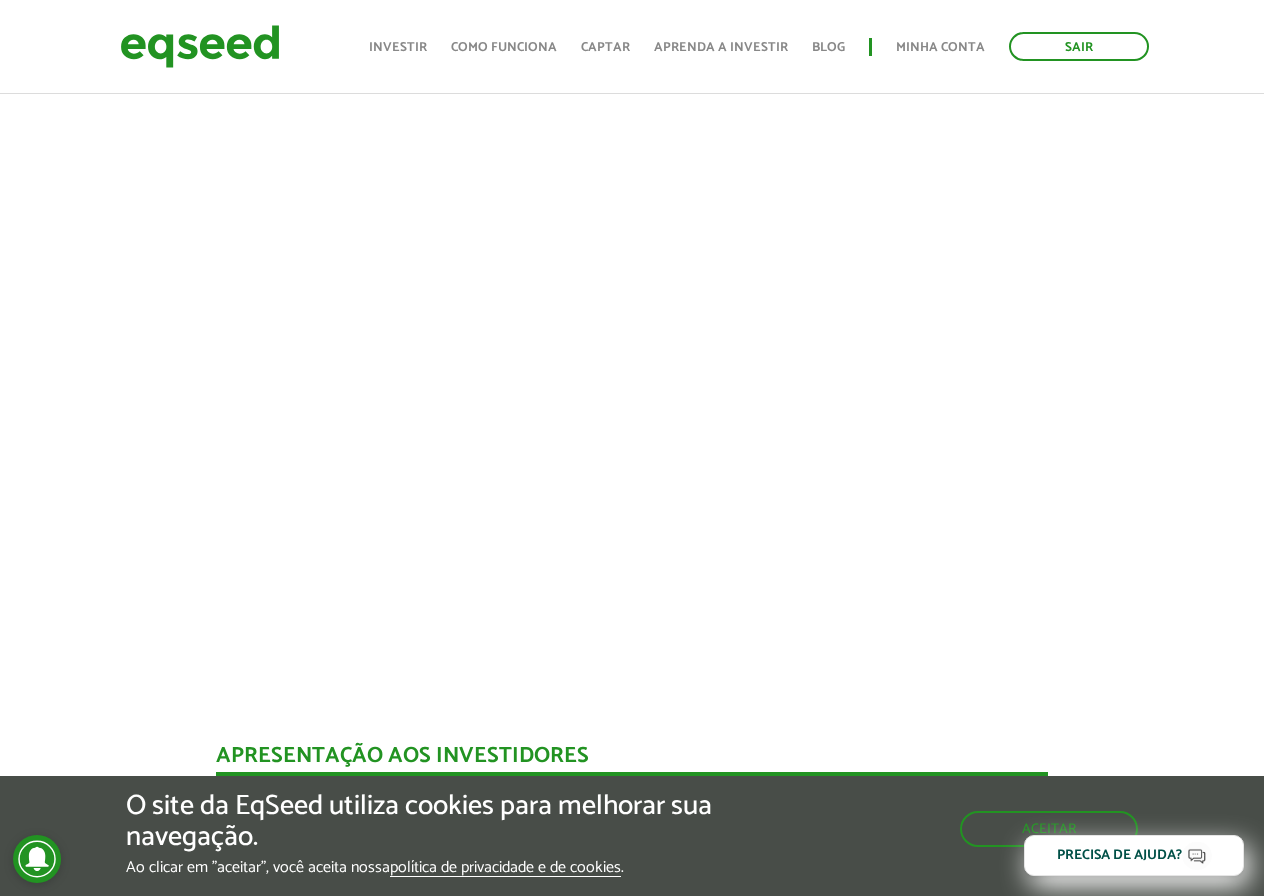 click on "Aceitar" at bounding box center (1049, 819) 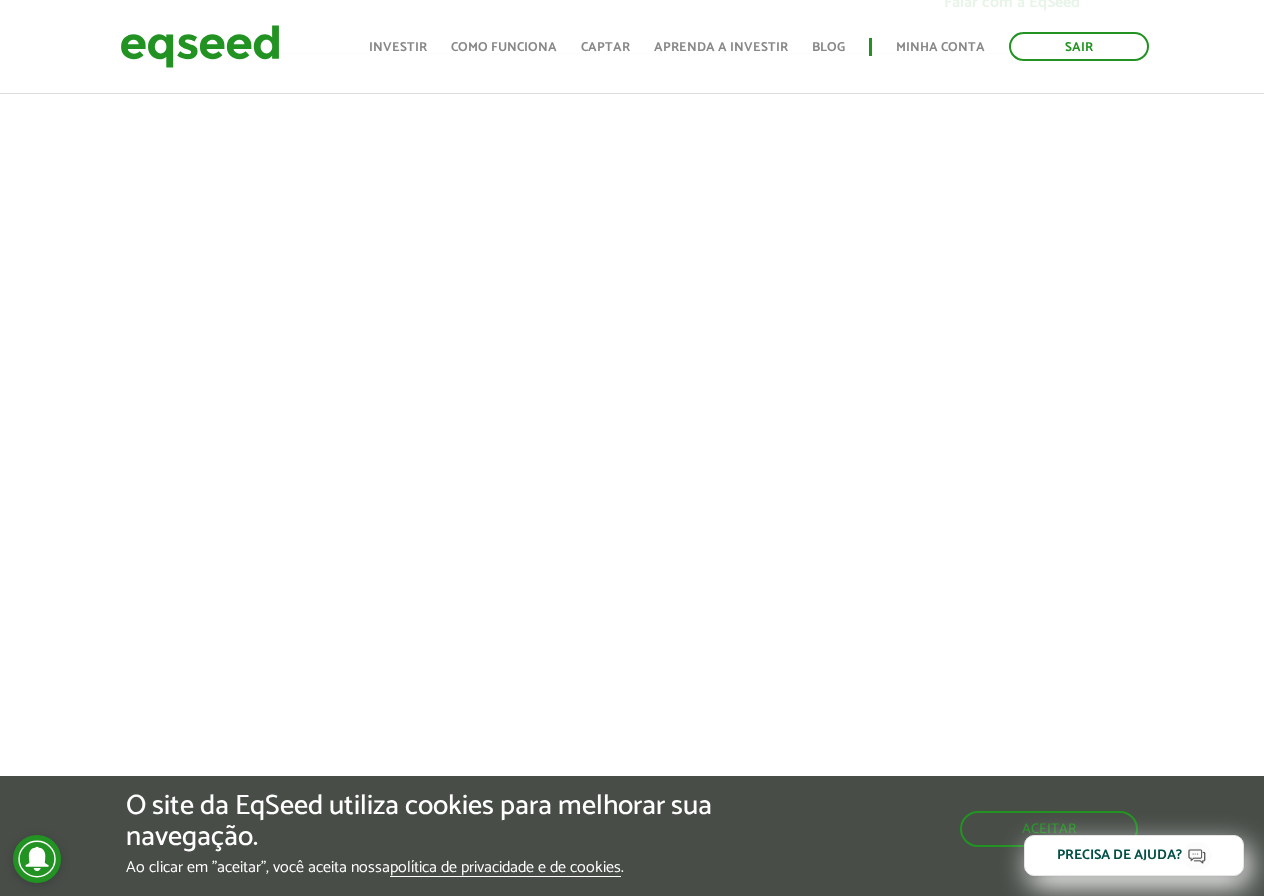 scroll, scrollTop: 700, scrollLeft: 0, axis: vertical 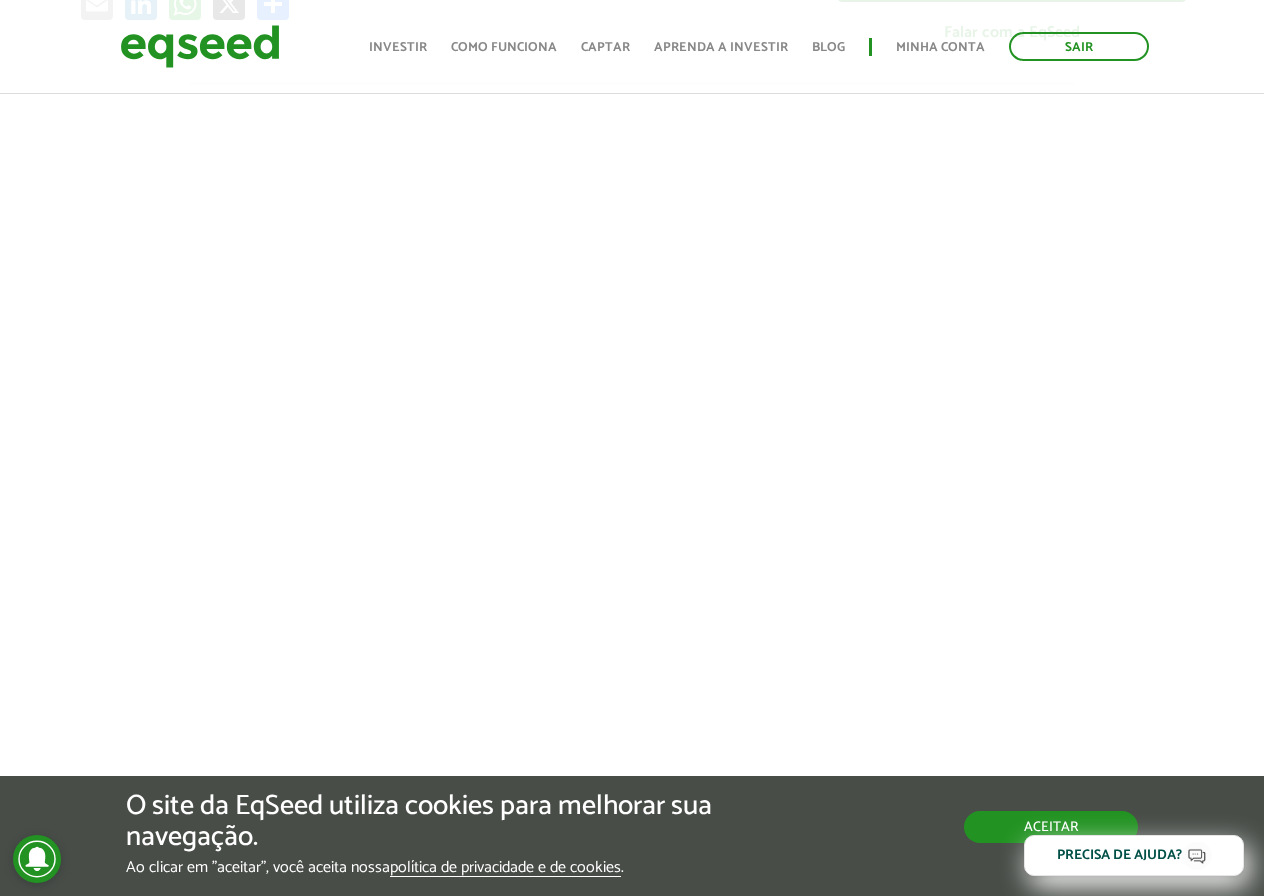 click on "Aceitar" at bounding box center [1051, 827] 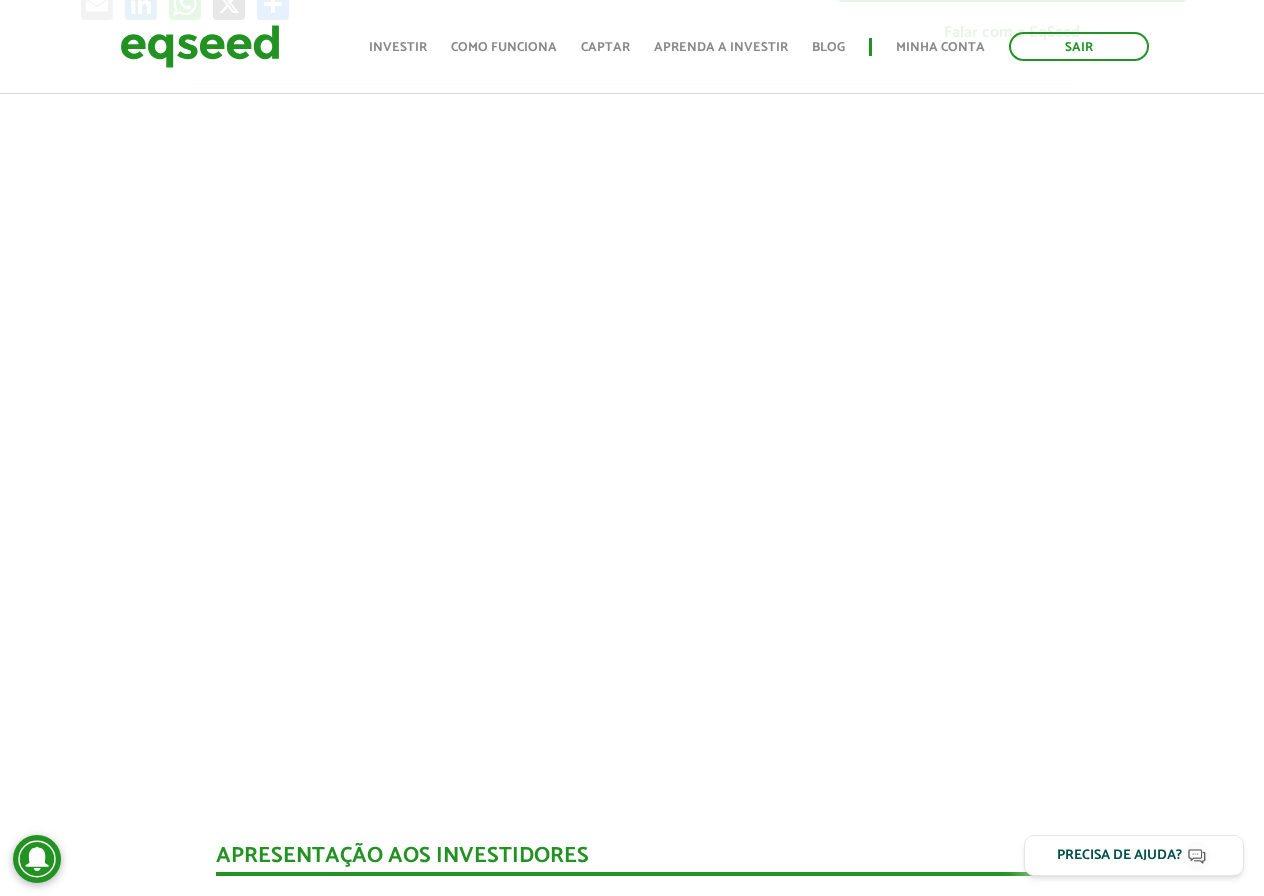 click at bounding box center (632, 424) 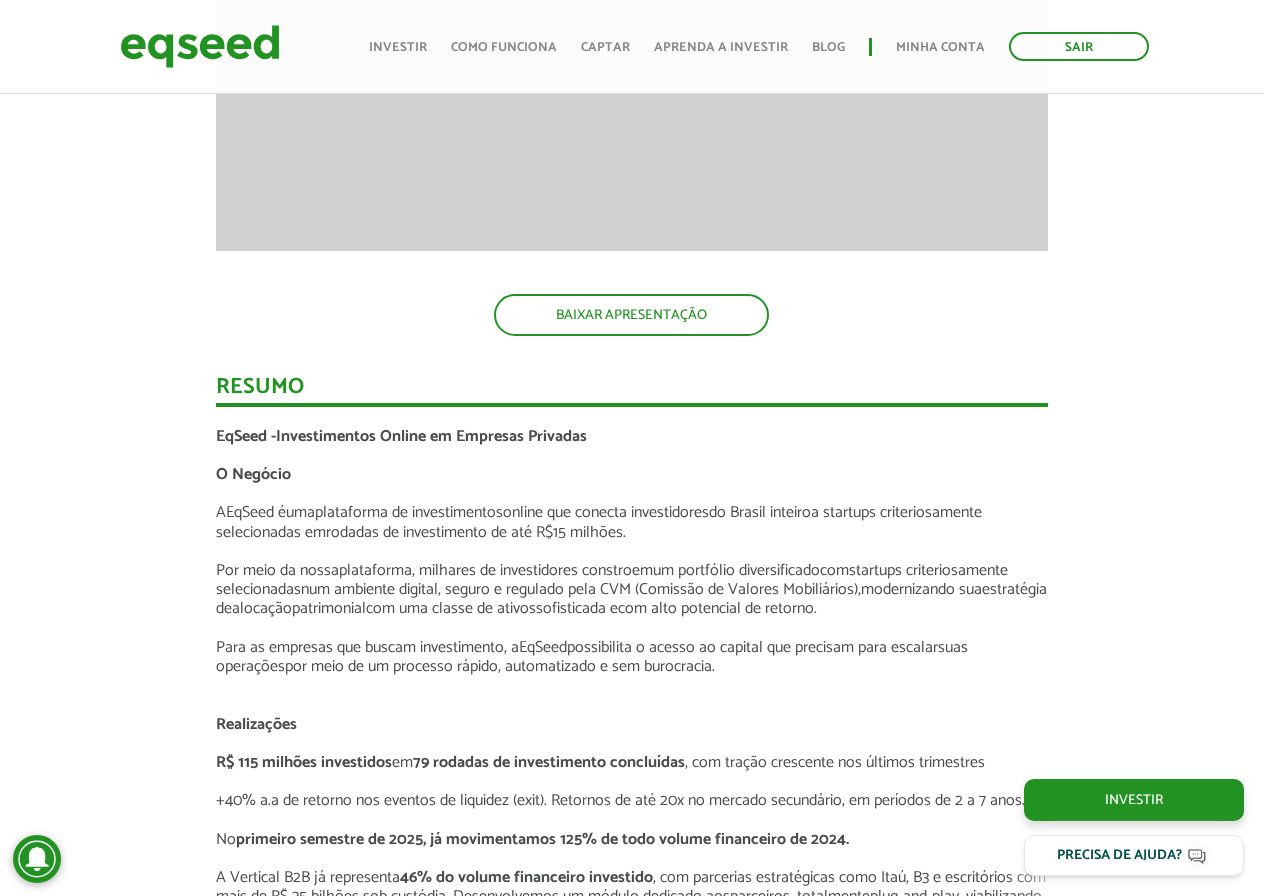 scroll, scrollTop: 2000, scrollLeft: 0, axis: vertical 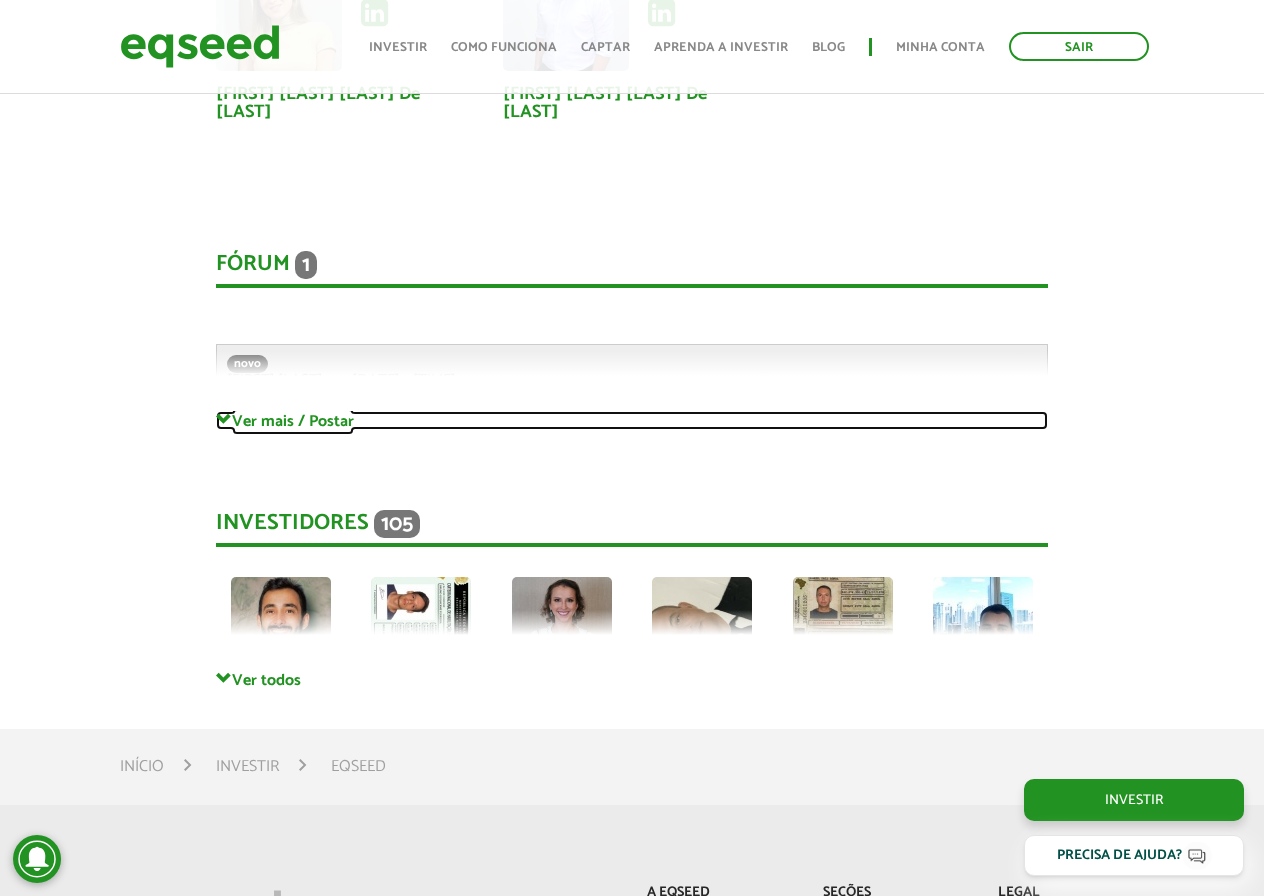 click at bounding box center (224, 420) 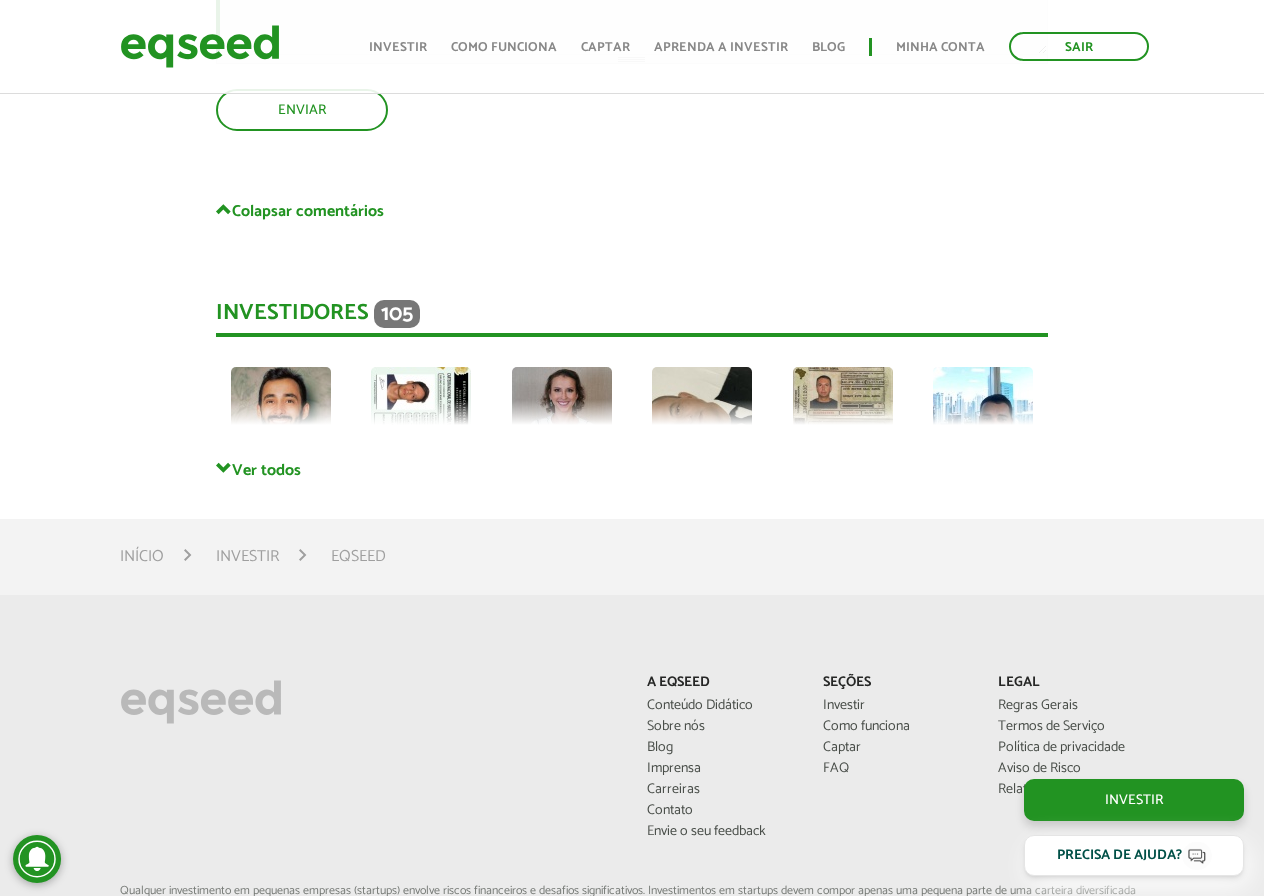 scroll, scrollTop: 6067, scrollLeft: 0, axis: vertical 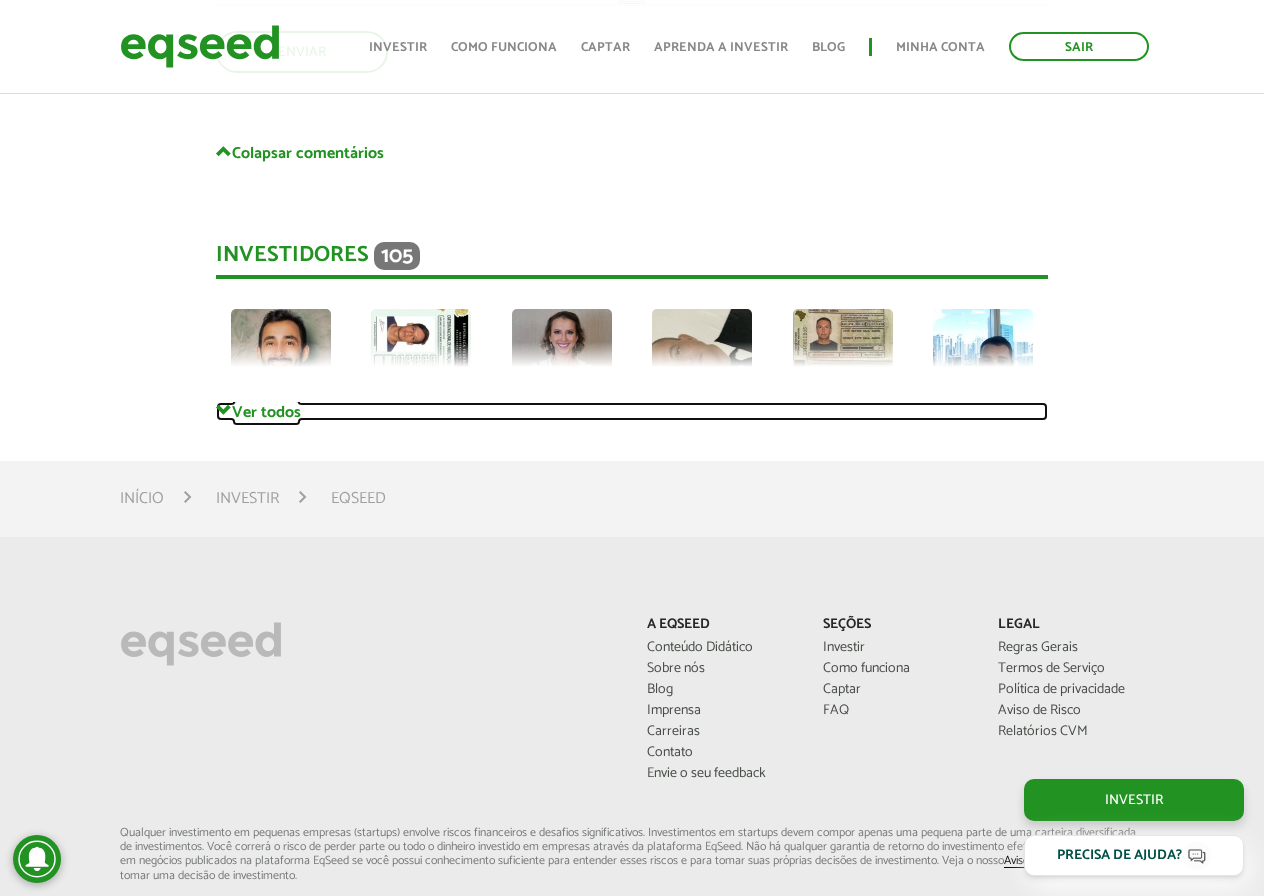 click on "Ver todos" at bounding box center [632, 411] 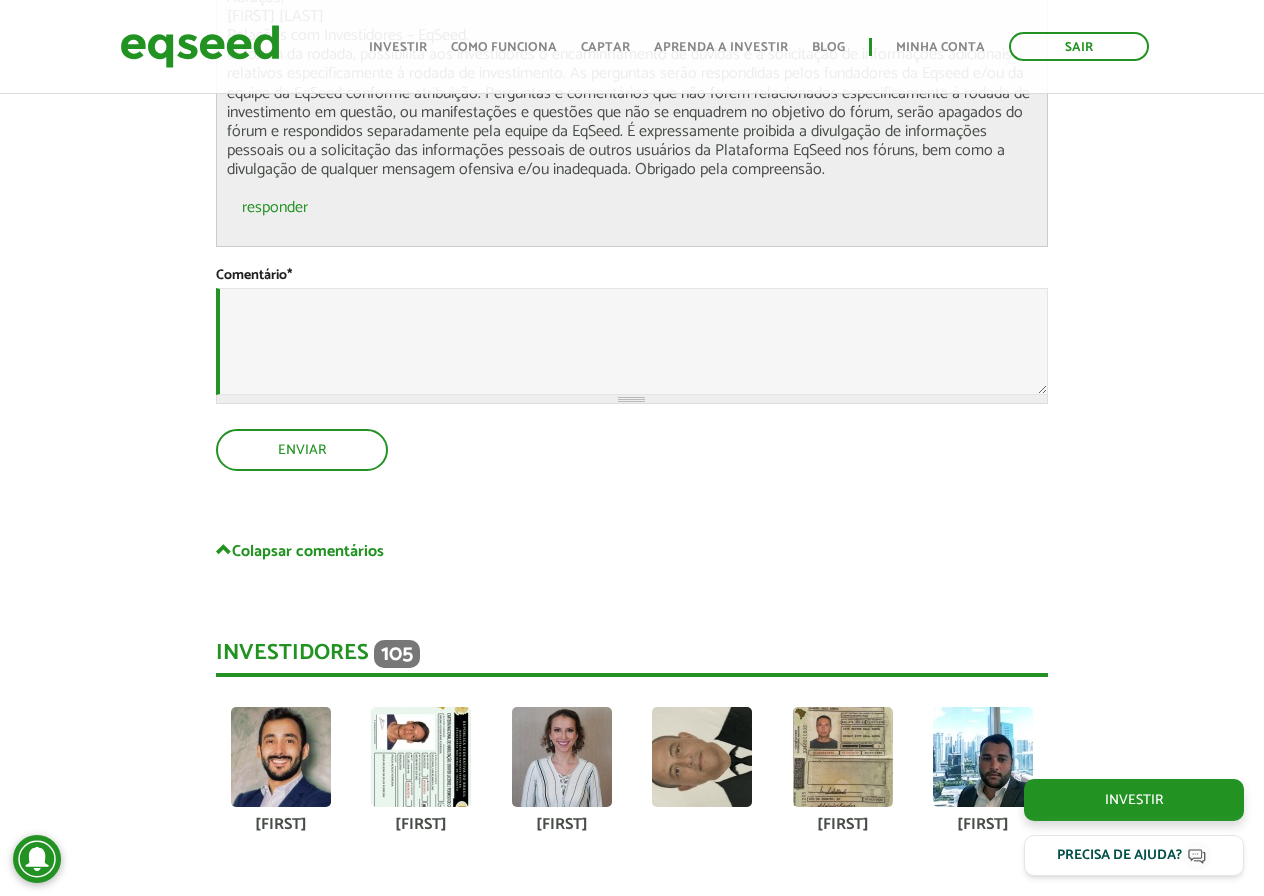 scroll, scrollTop: 5467, scrollLeft: 0, axis: vertical 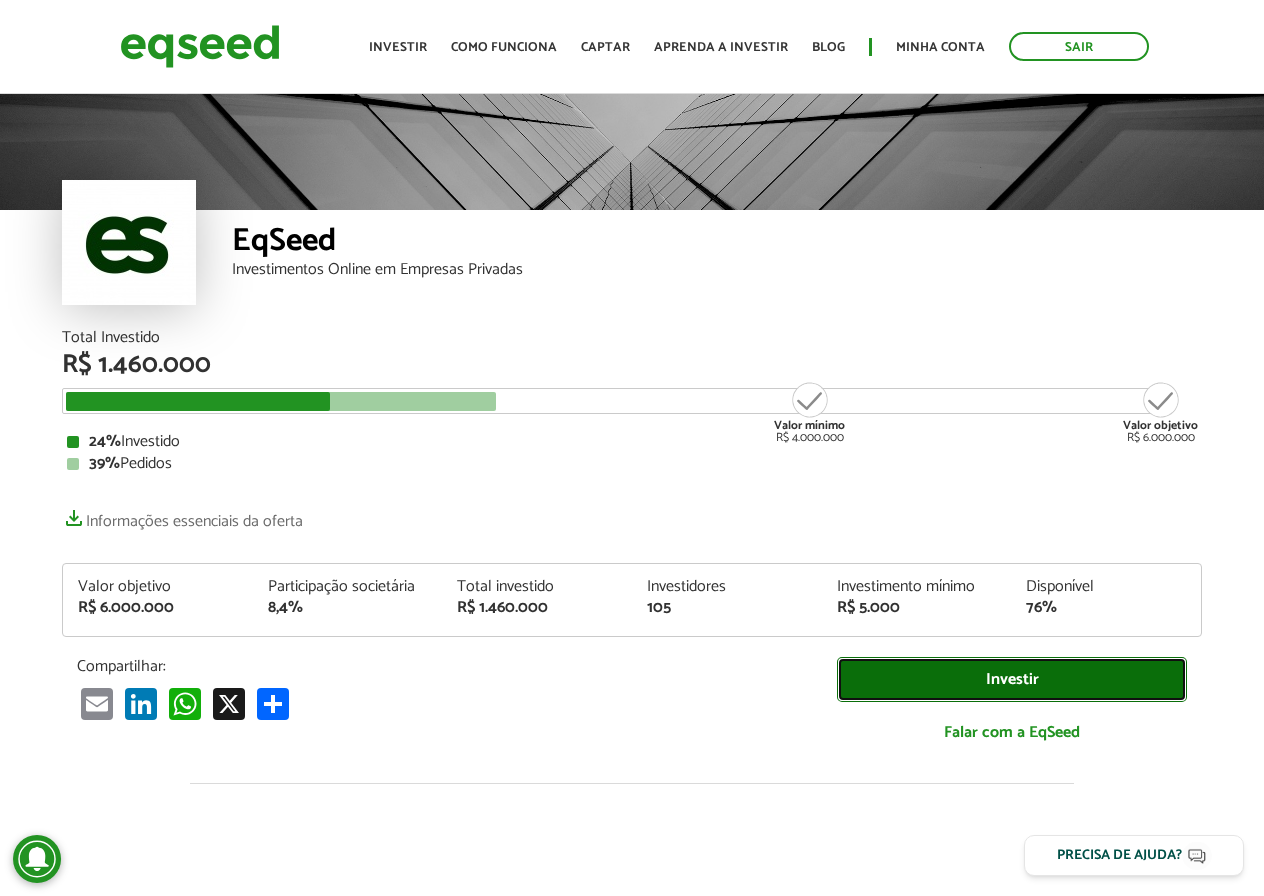click on "Investir" at bounding box center [1012, 679] 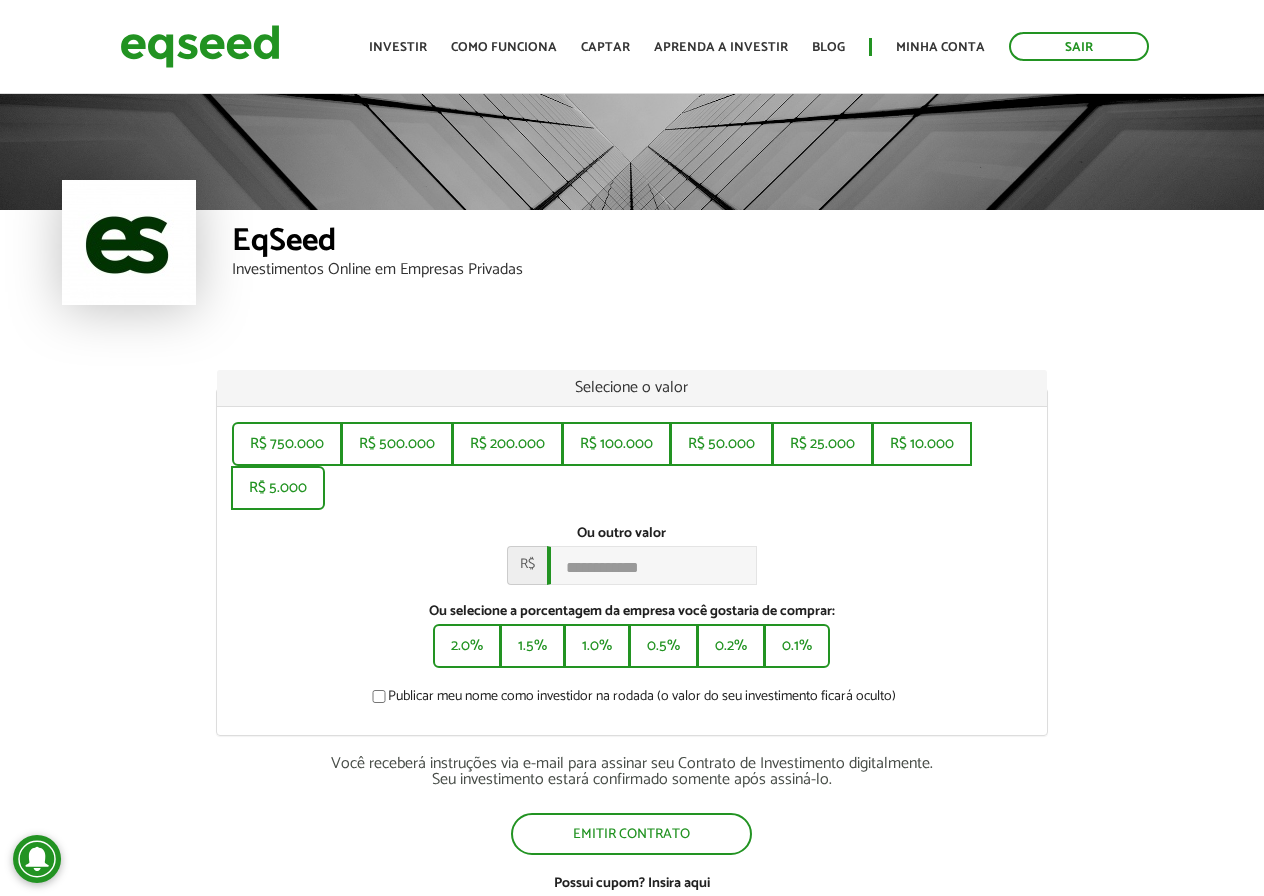 scroll, scrollTop: 0, scrollLeft: 0, axis: both 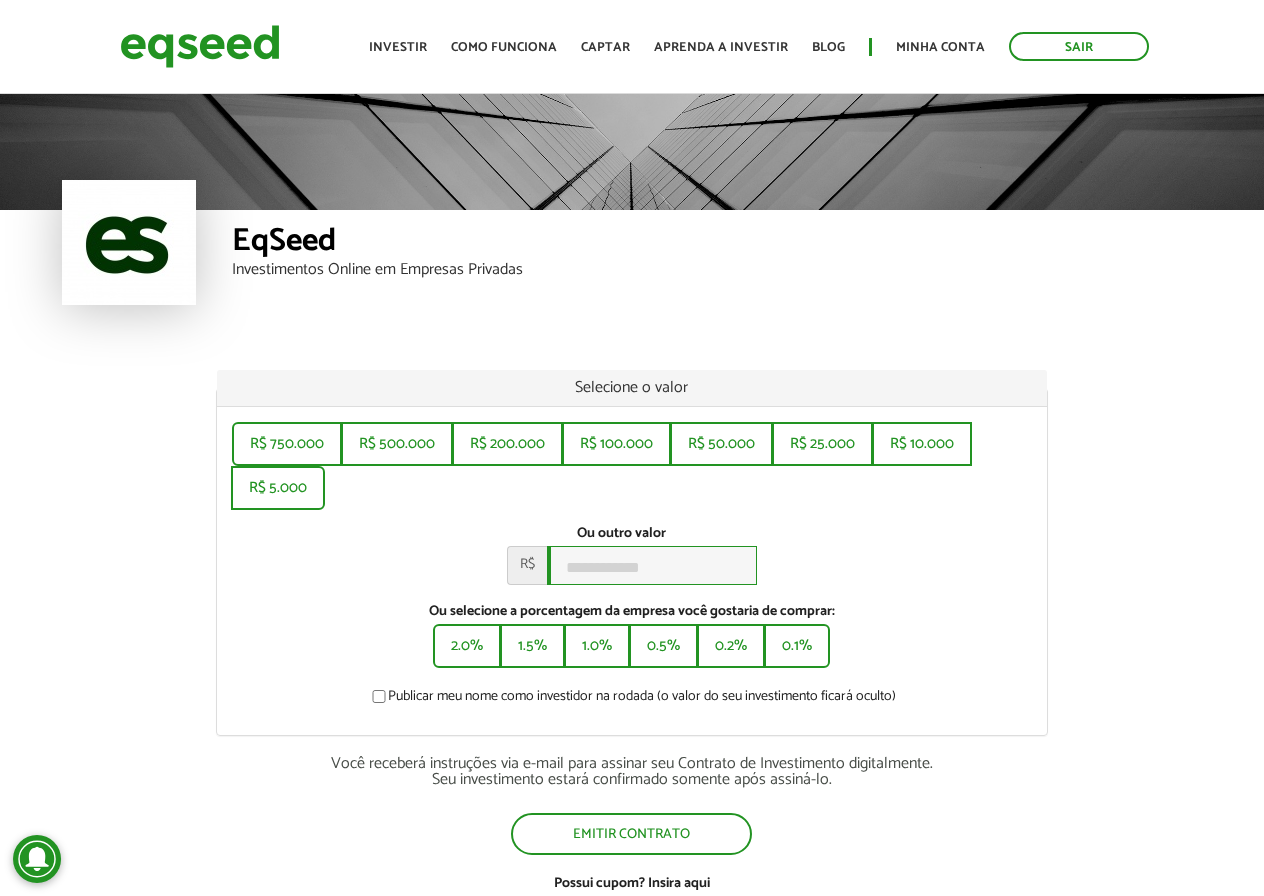 click on "Ou outro valor  *" at bounding box center [652, 565] 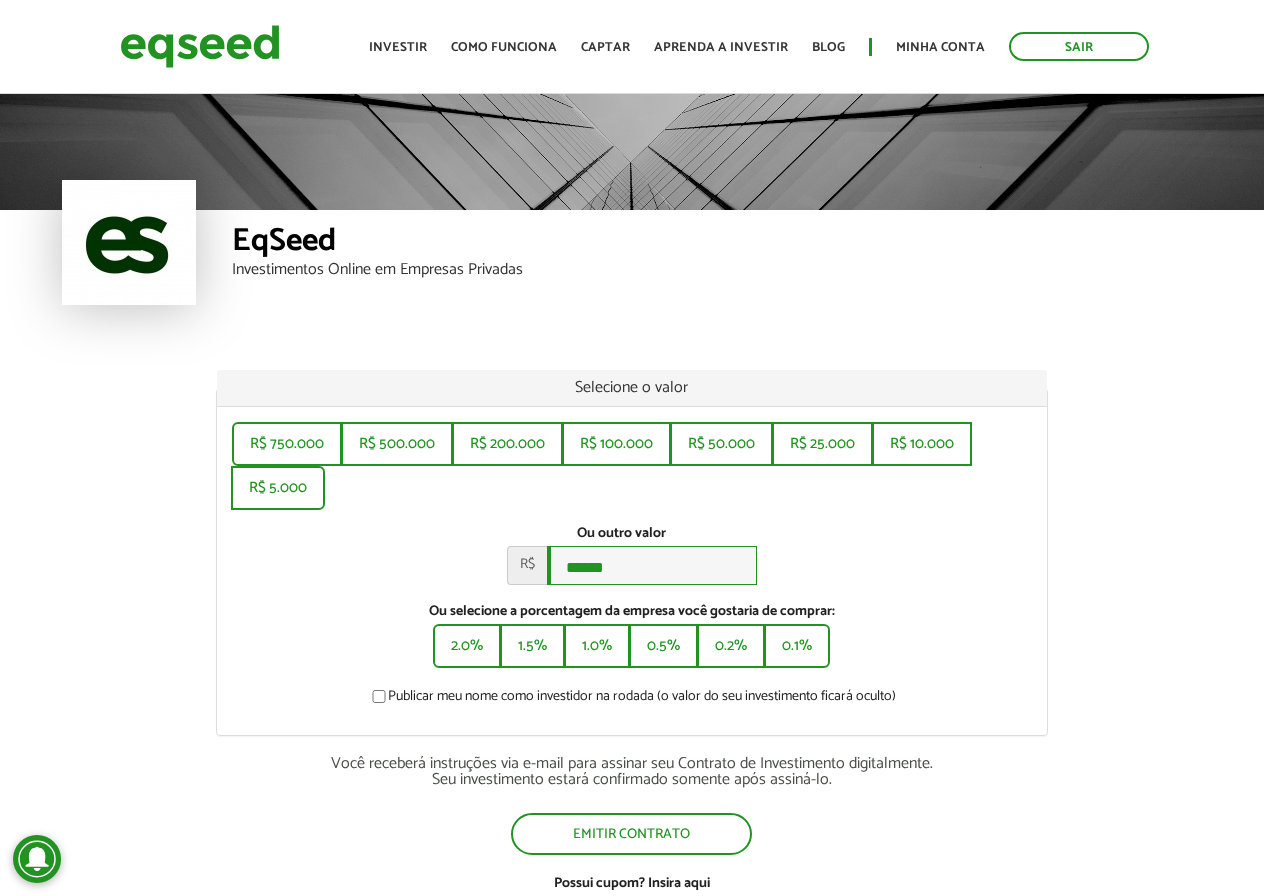 type on "******" 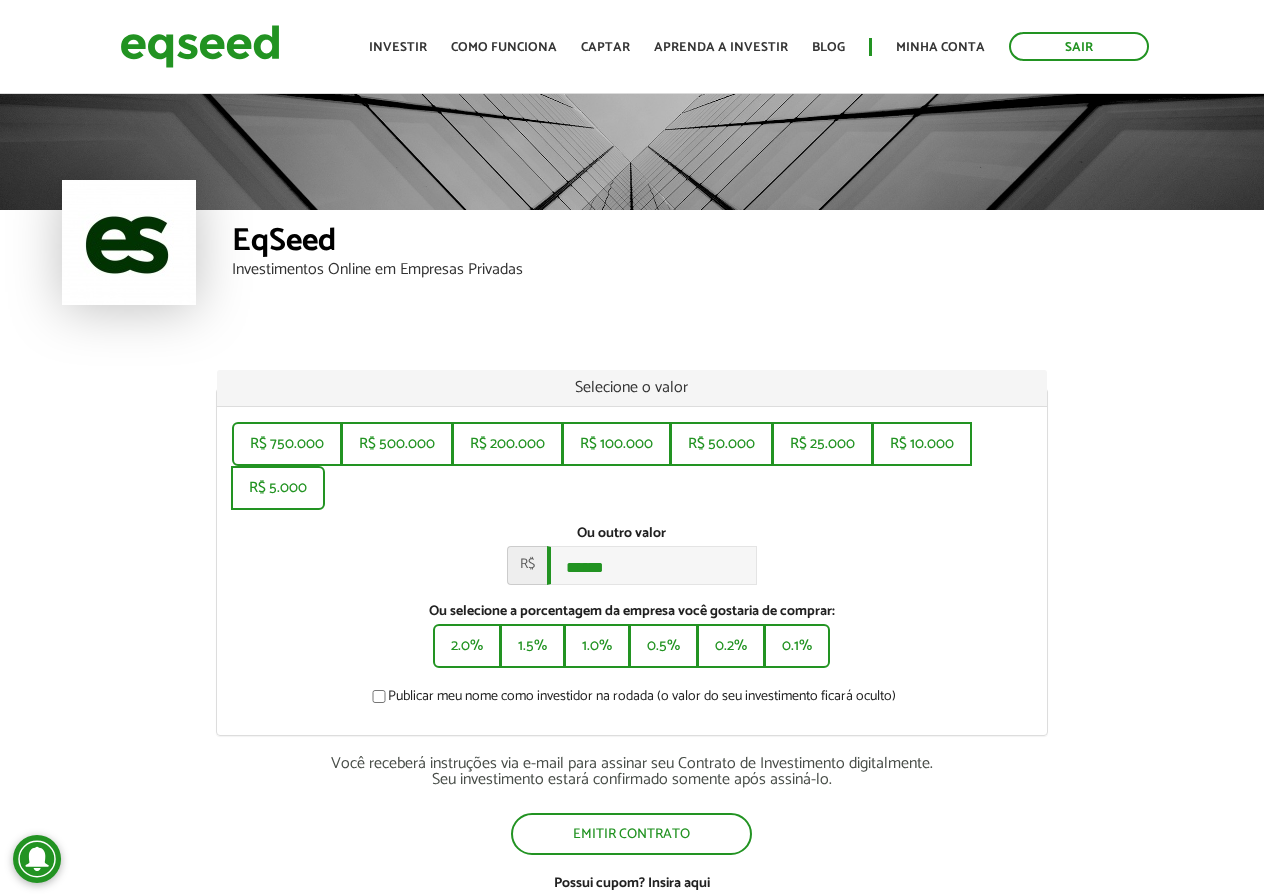 click on "Selecione o valor
R$ ****** R$ ****** R$ ****** R$ ****** R$ ****** R$ ****** R$ ****** R$ ******   Ou outro valor  *
R$ ******   Ou selecione a porcentagem da empresa você gostaria de comprar:
****** ****** ****** ****** ****** ******   Publicar meu nome como investidor na rodada (o valor do seu investimento ficará oculto)
Você receberá instruções via e-mail para assinar seu Contrato de Investimento digitalmente. Seu investimento estará confirmado somente após assiná-lo. Emitir contrato
Possui cupom? Insira aqui
Voltar" at bounding box center [632, 662] 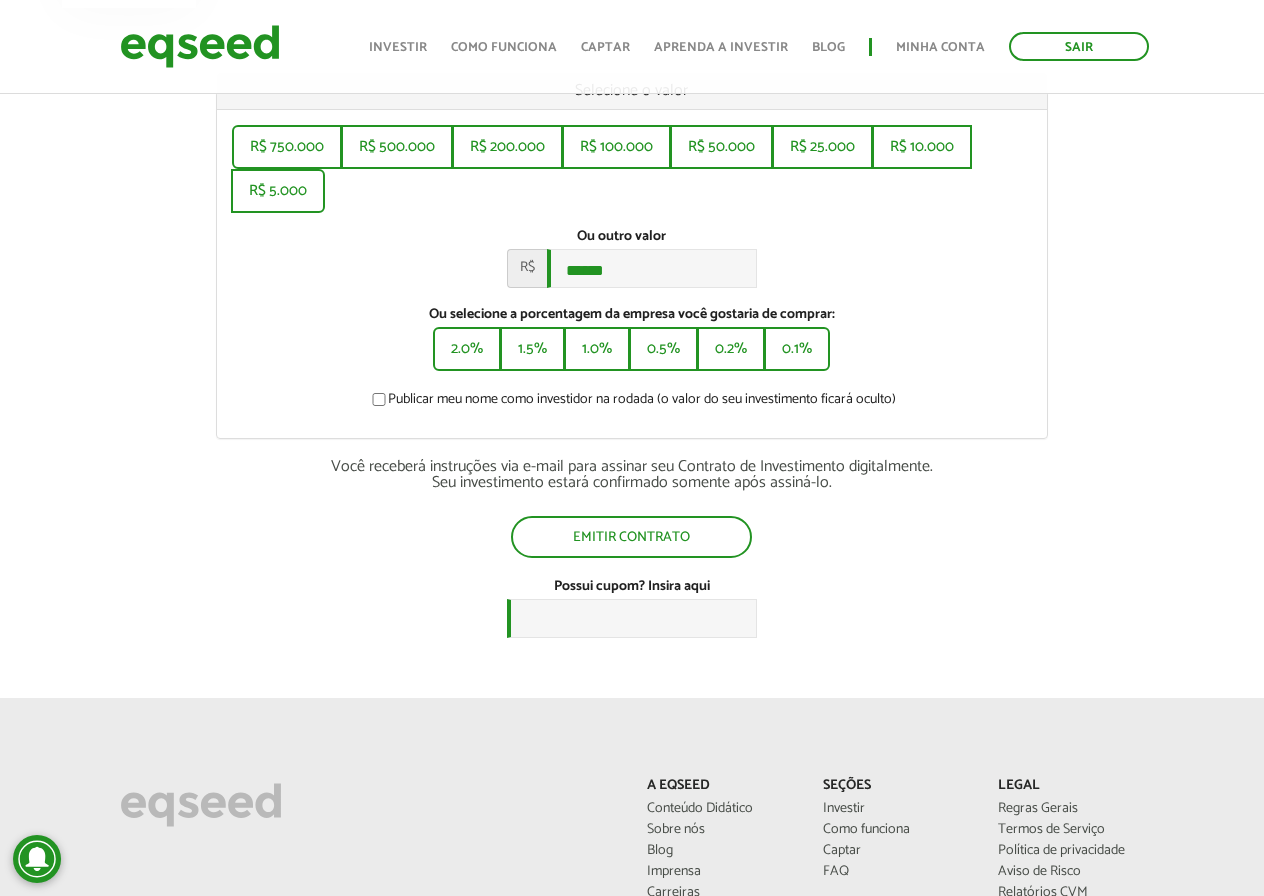 scroll, scrollTop: 300, scrollLeft: 0, axis: vertical 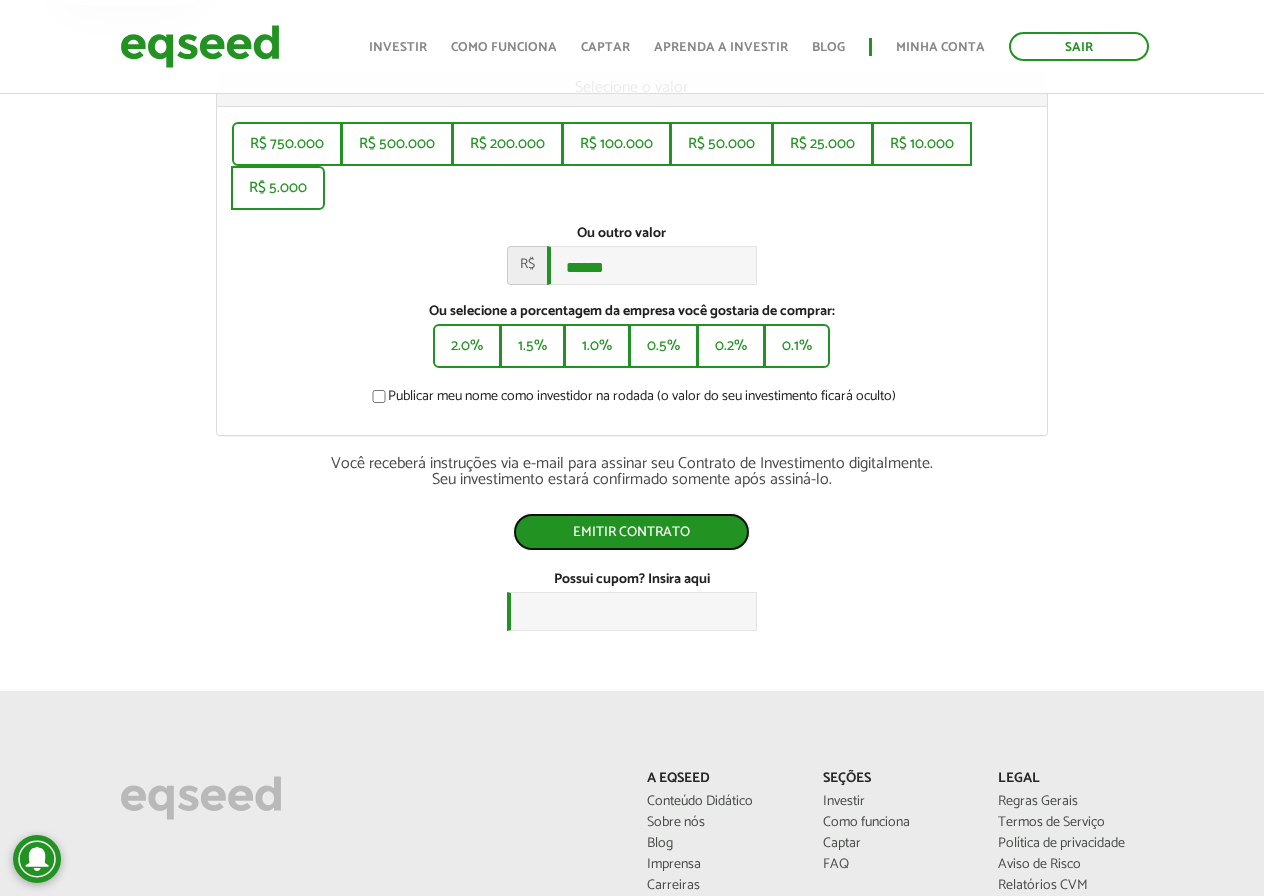 click on "Emitir contrato" at bounding box center (631, 532) 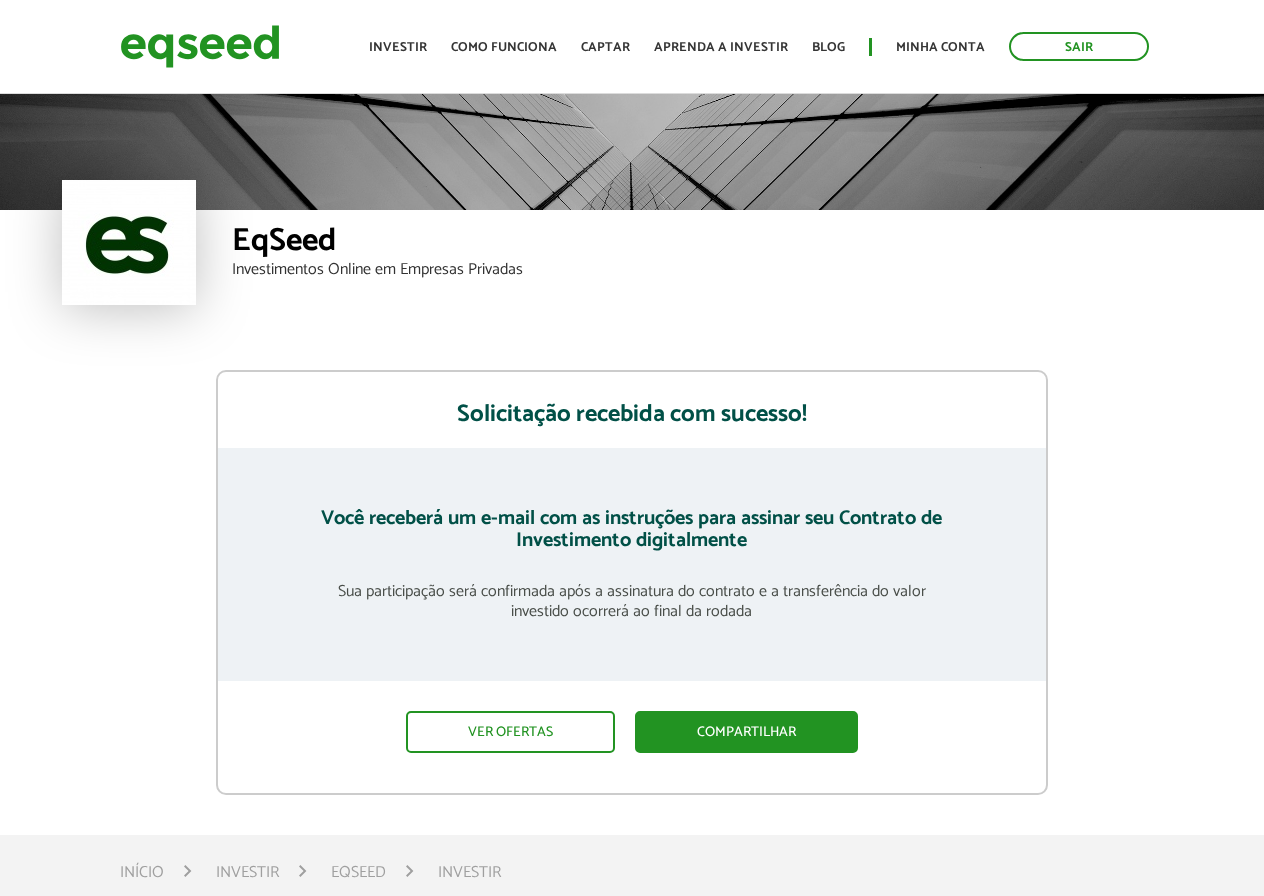 scroll, scrollTop: 0, scrollLeft: 0, axis: both 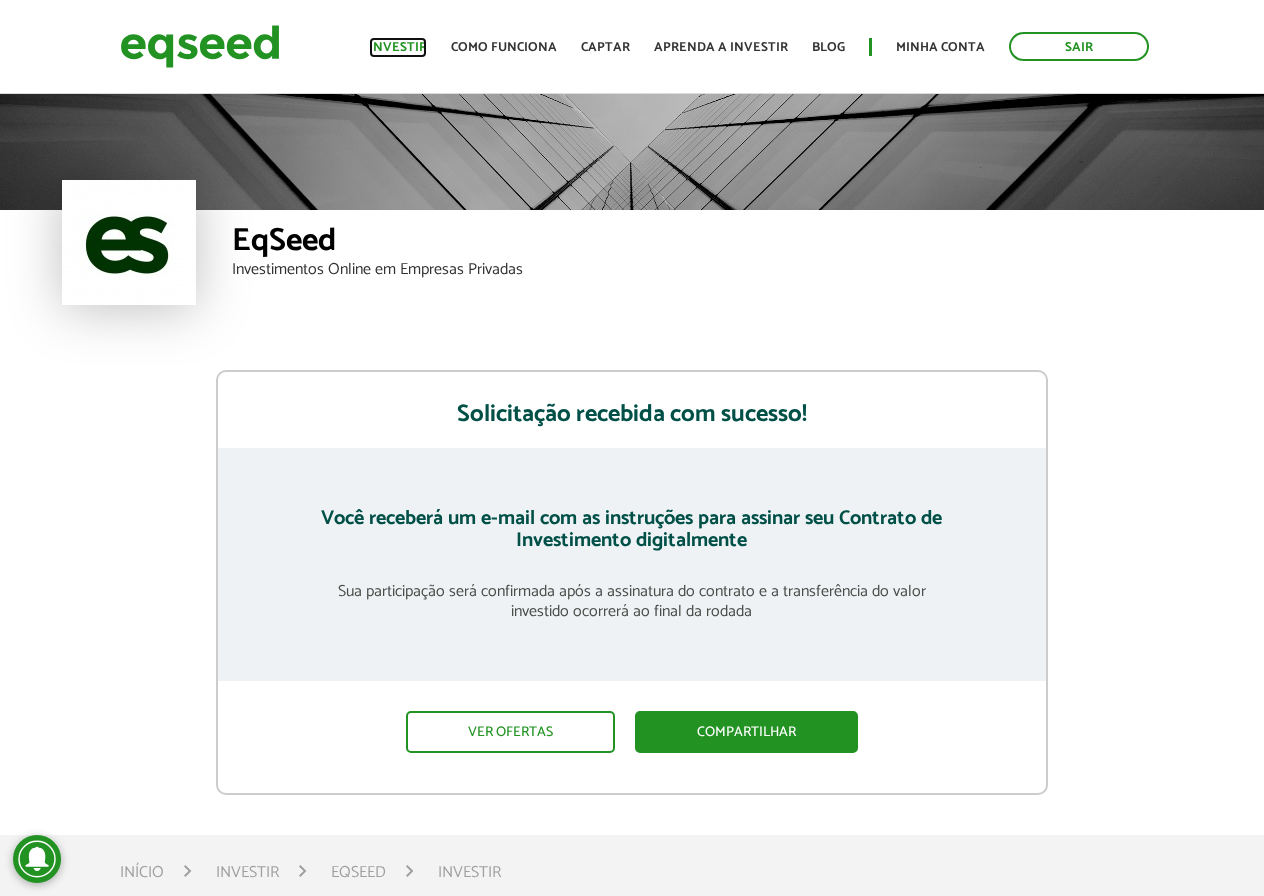 click on "Investir" at bounding box center [398, 47] 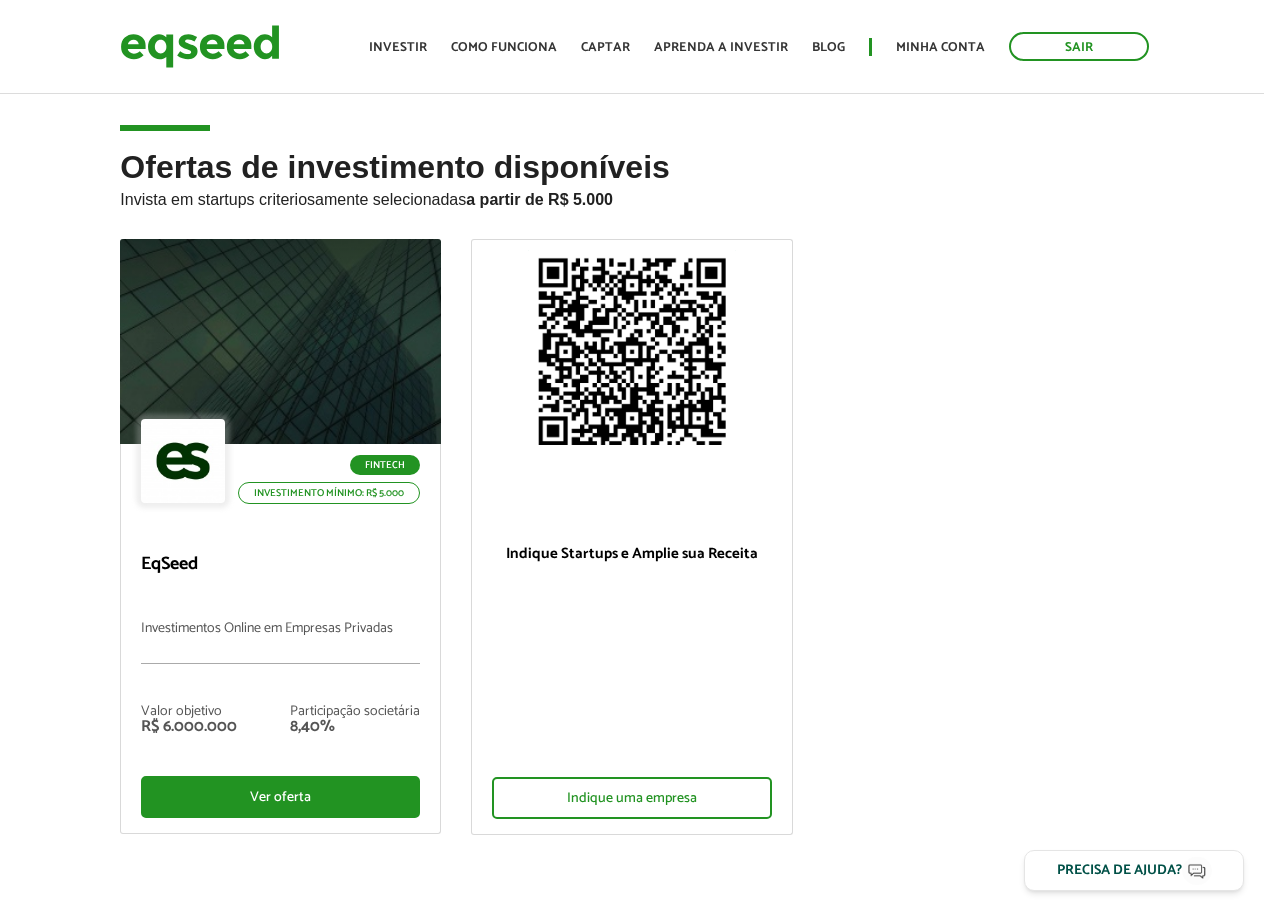 scroll, scrollTop: 0, scrollLeft: 0, axis: both 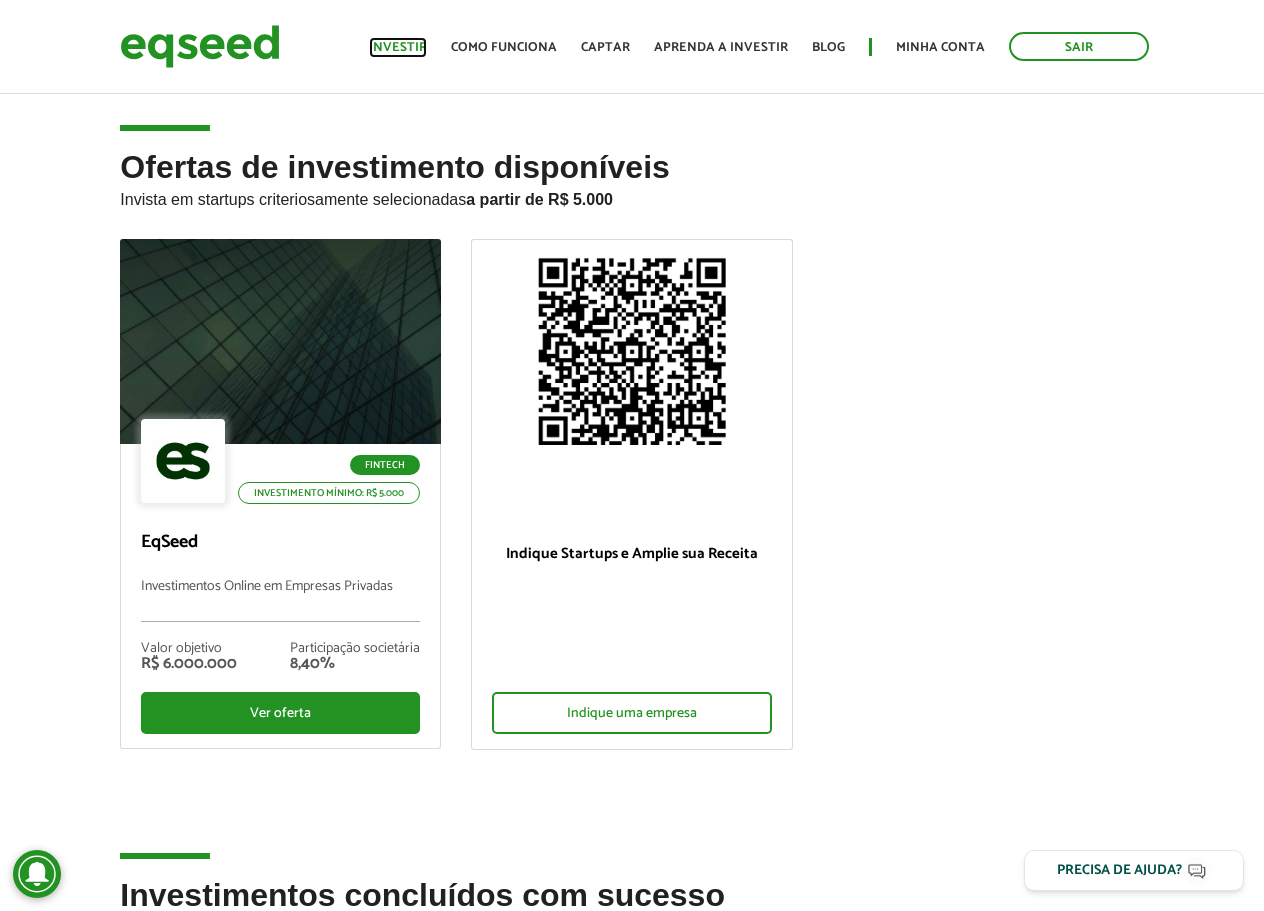 click on "Investir" at bounding box center (398, 47) 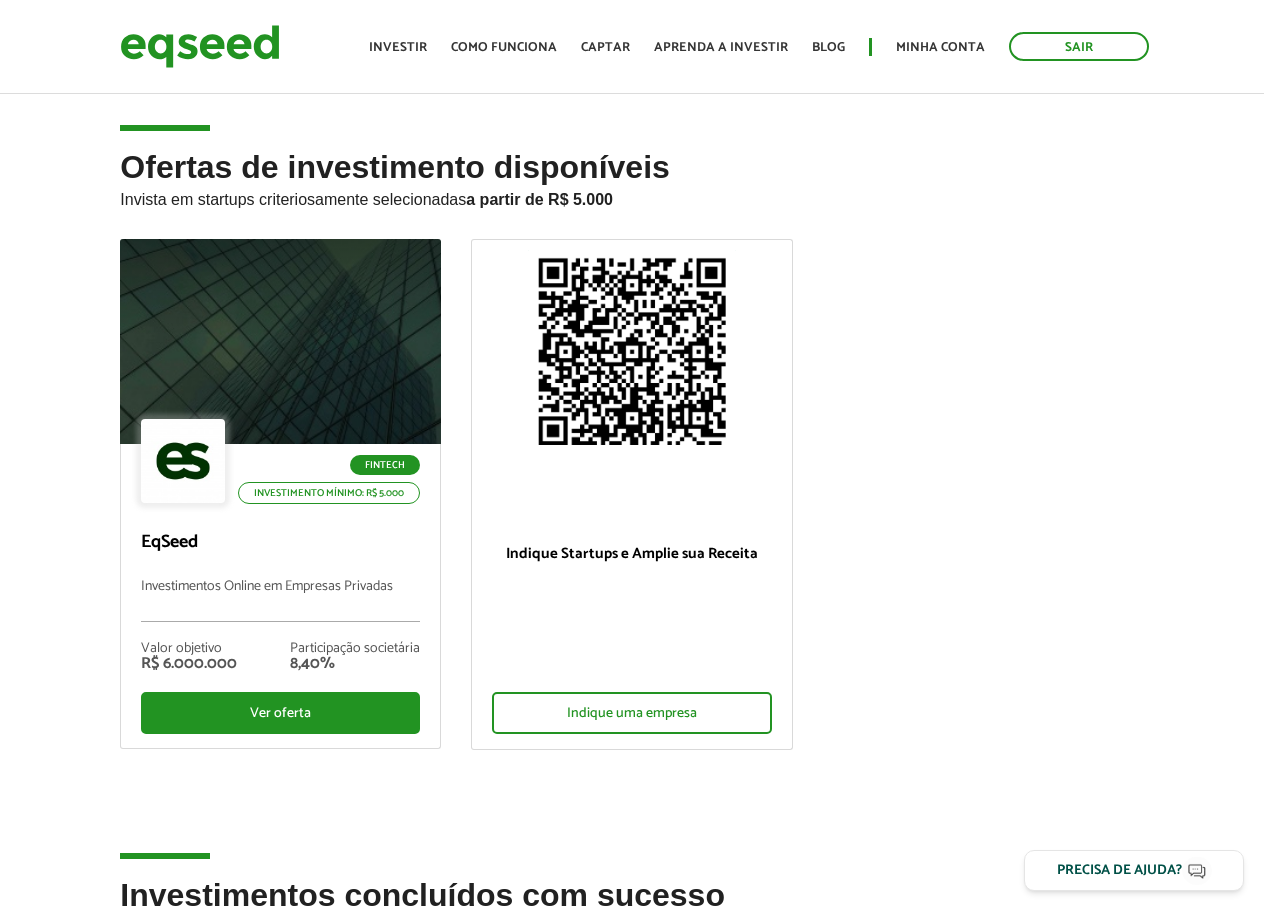 scroll, scrollTop: 0, scrollLeft: 0, axis: both 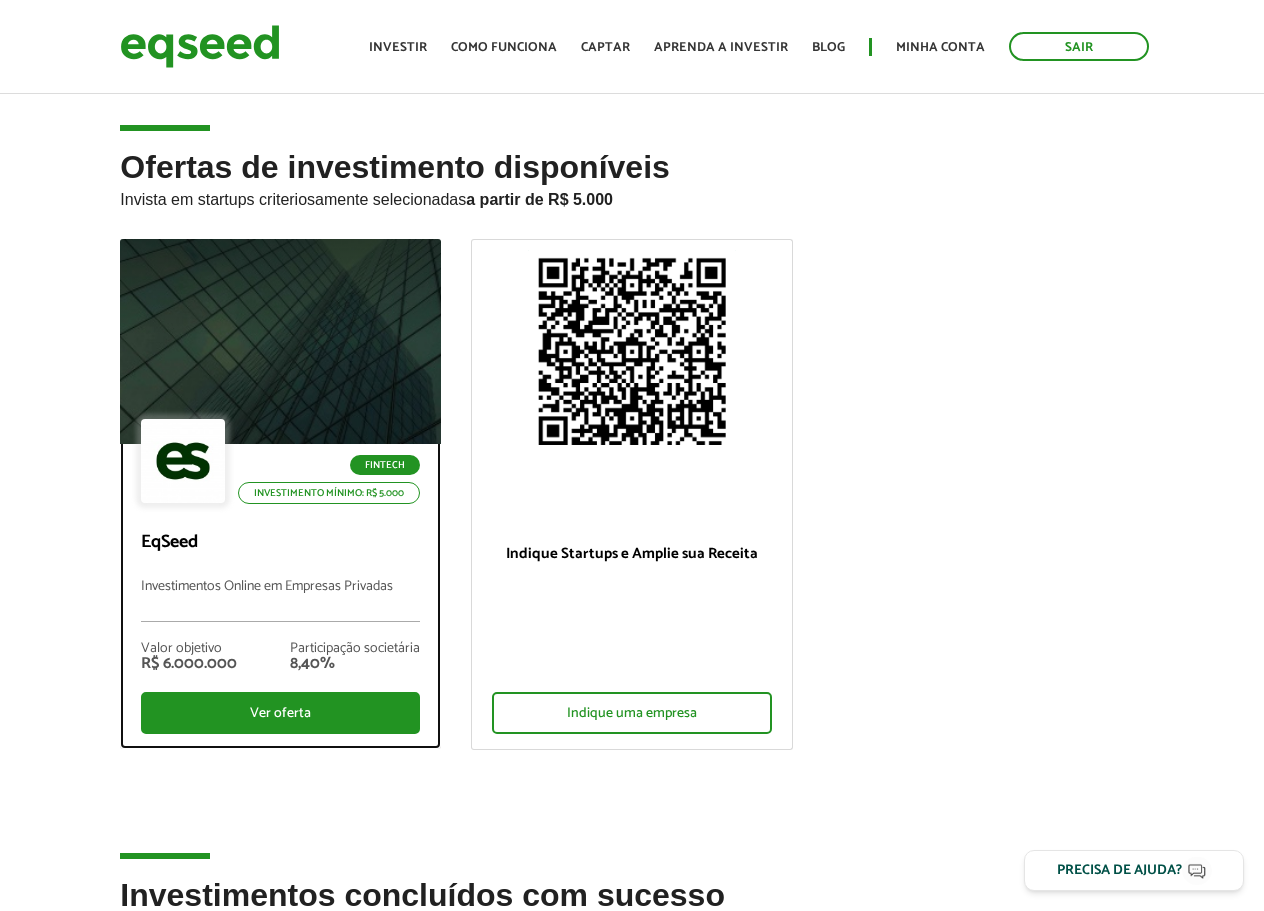 click at bounding box center [280, 341] 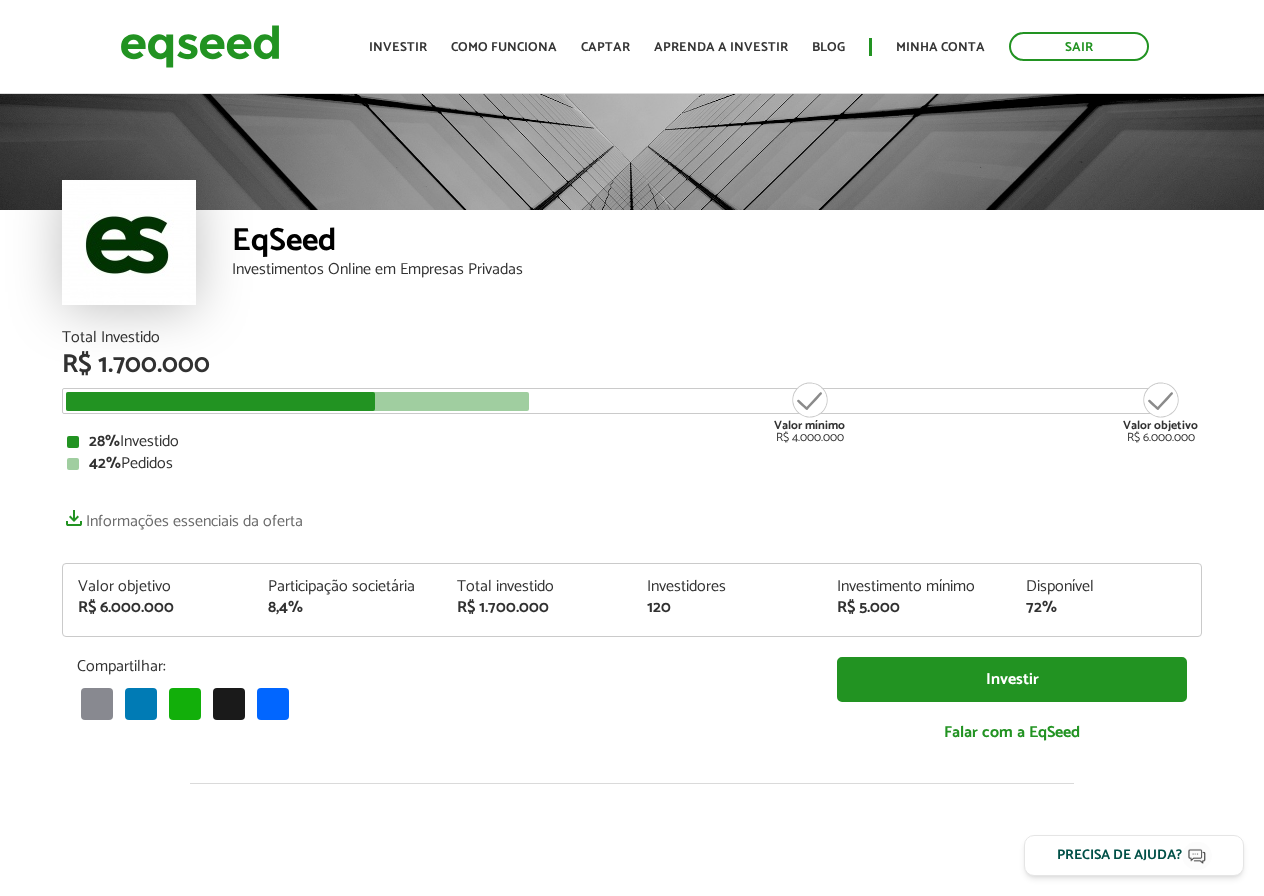 scroll, scrollTop: 0, scrollLeft: 0, axis: both 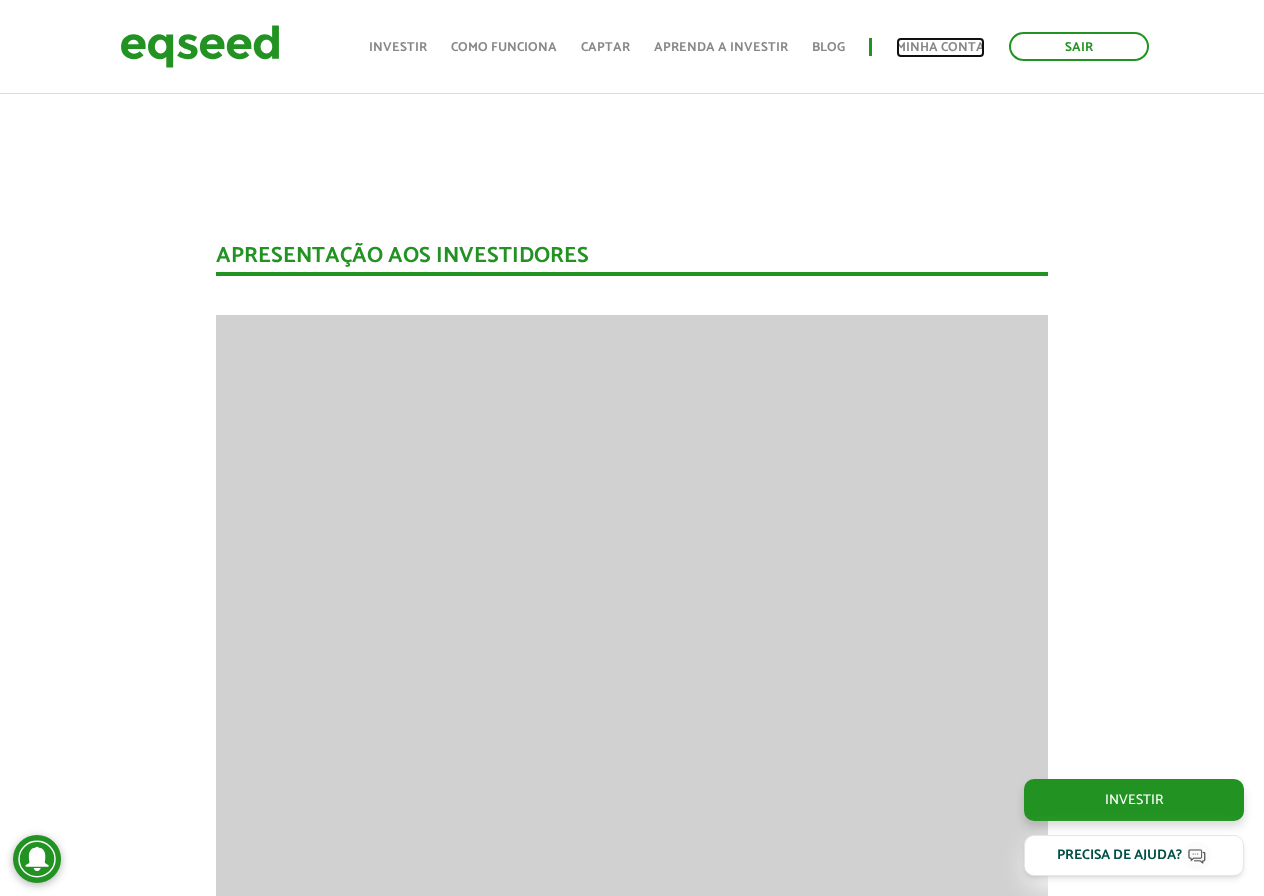 click on "Minha conta" at bounding box center [940, 47] 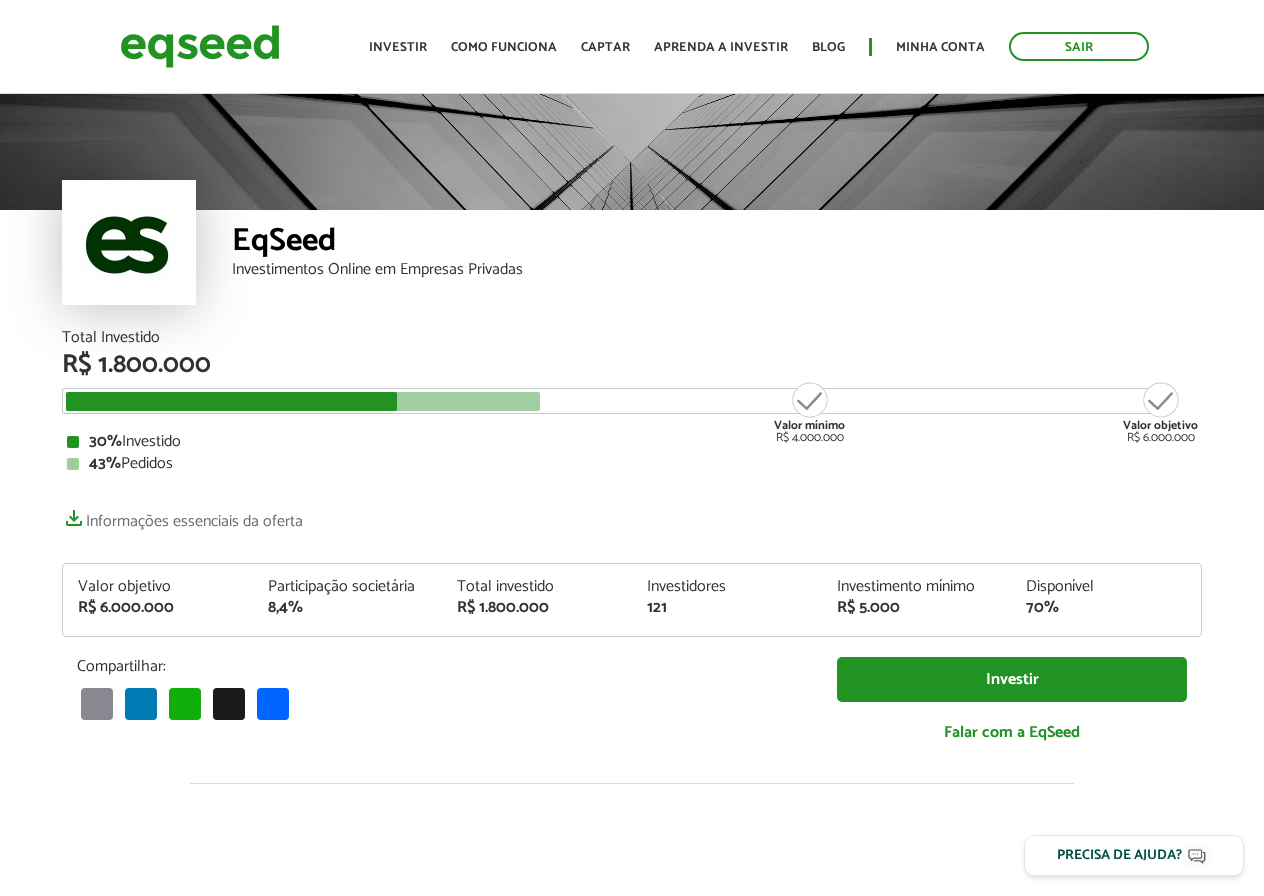 scroll, scrollTop: 0, scrollLeft: 0, axis: both 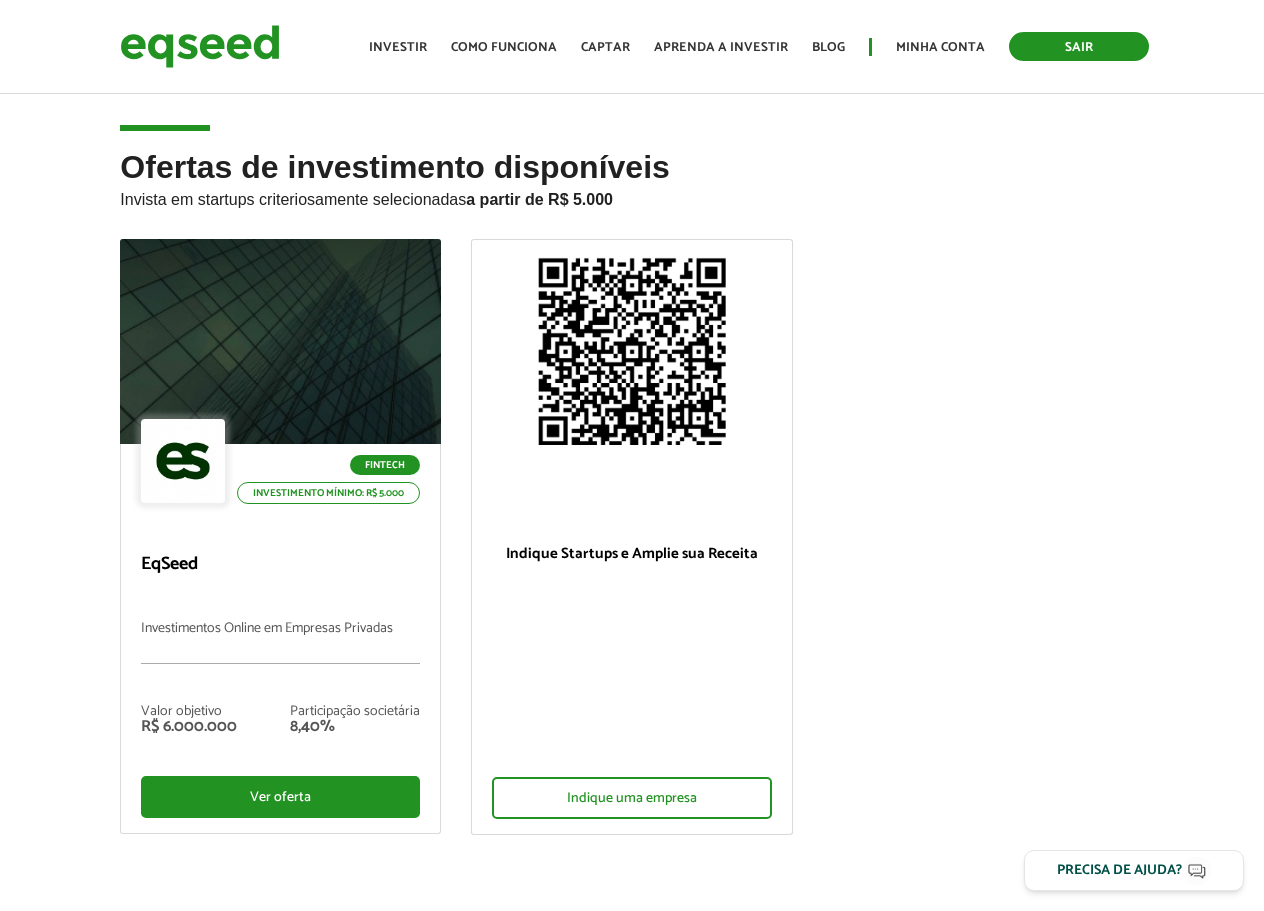 click on "Sair" at bounding box center [1079, 46] 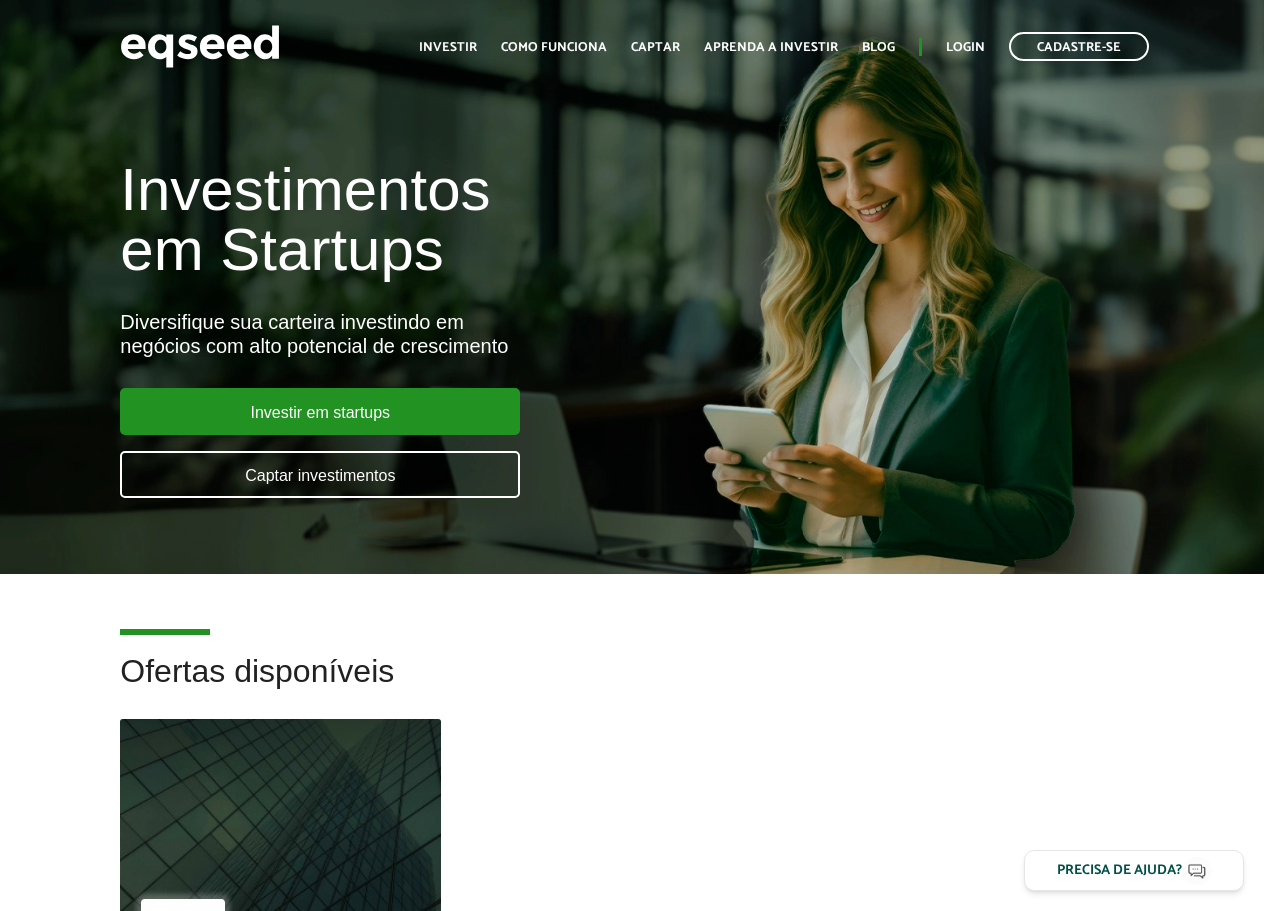 scroll, scrollTop: 0, scrollLeft: 0, axis: both 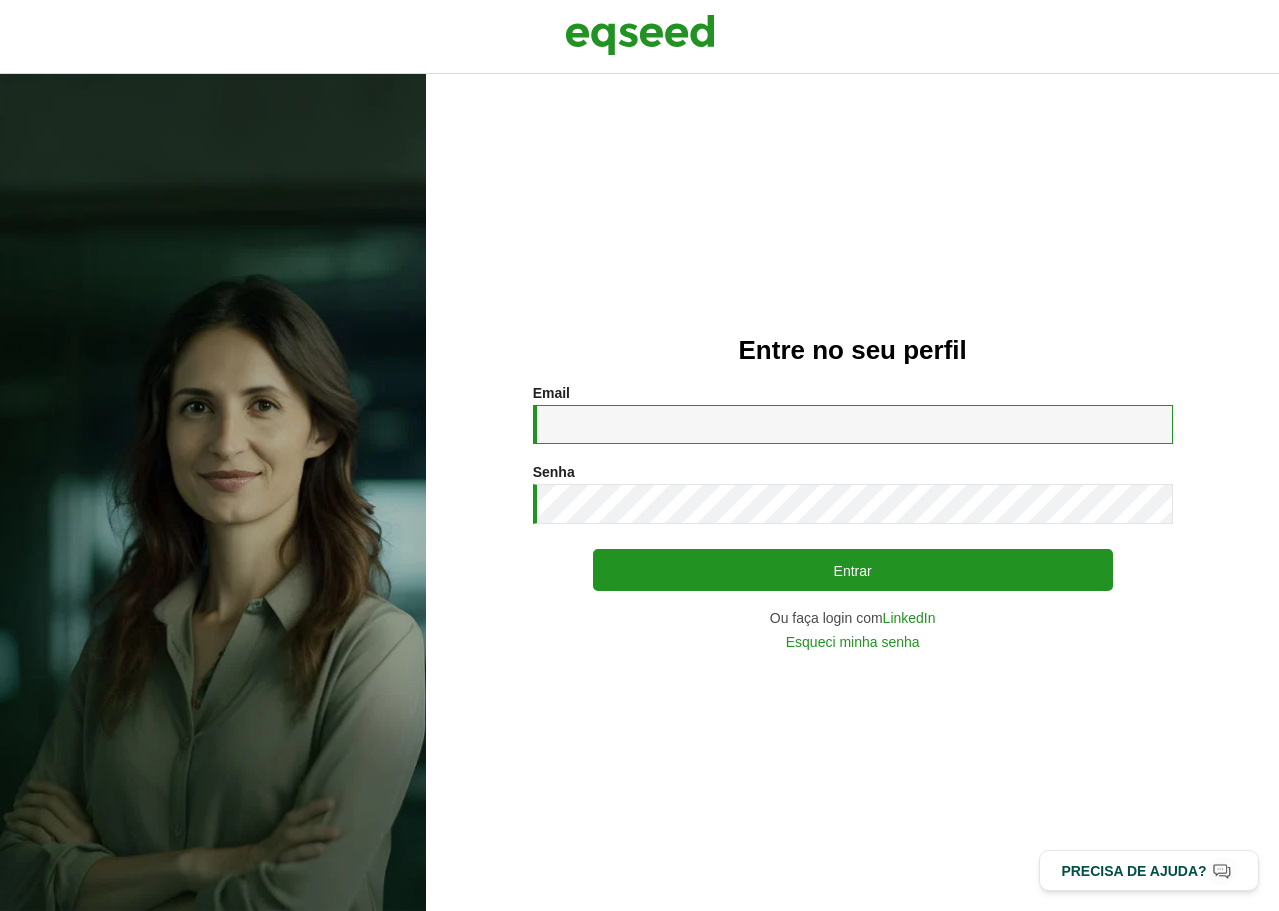 drag, startPoint x: 0, startPoint y: 0, endPoint x: 704, endPoint y: 435, distance: 827.5512 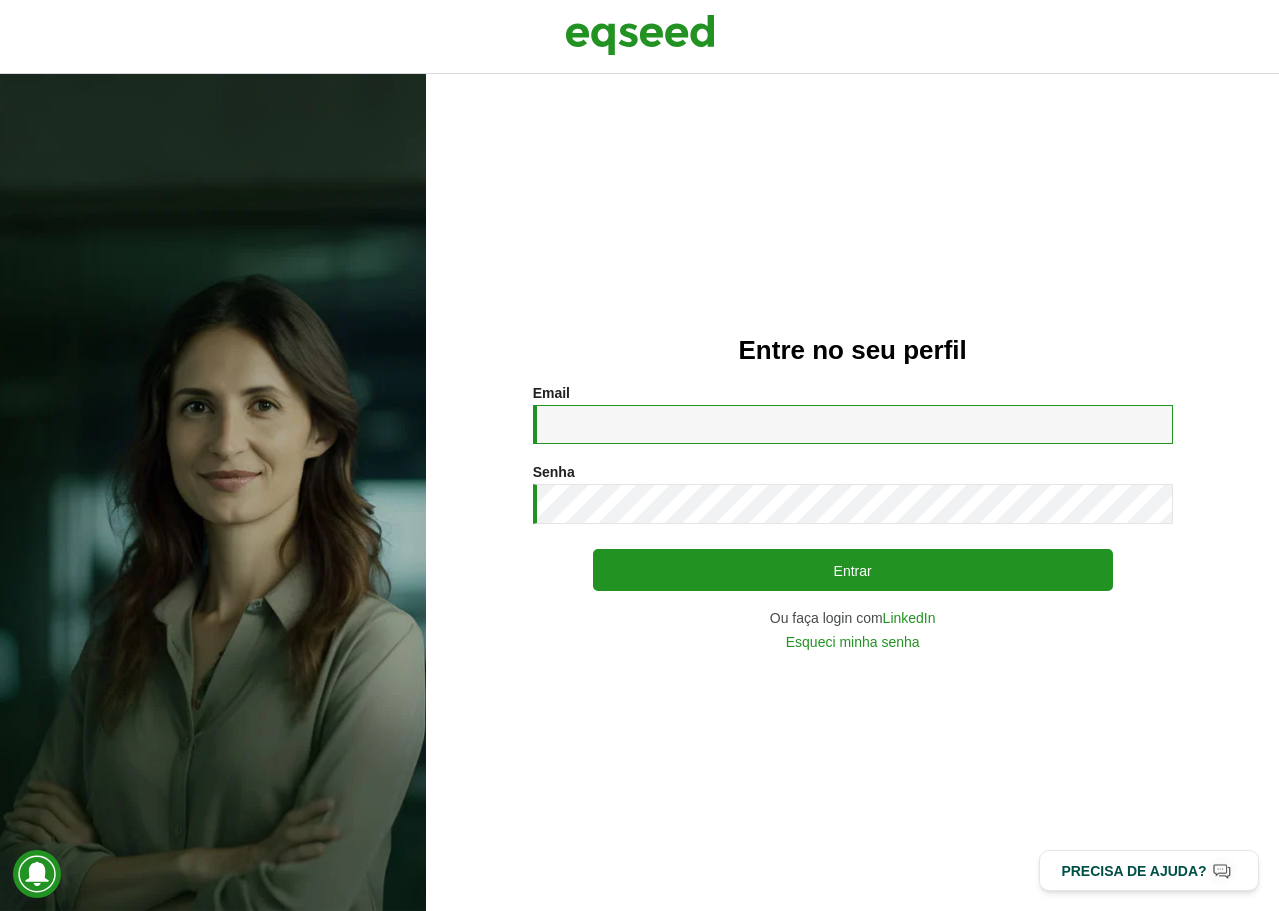 click on "Email  *" at bounding box center [853, 424] 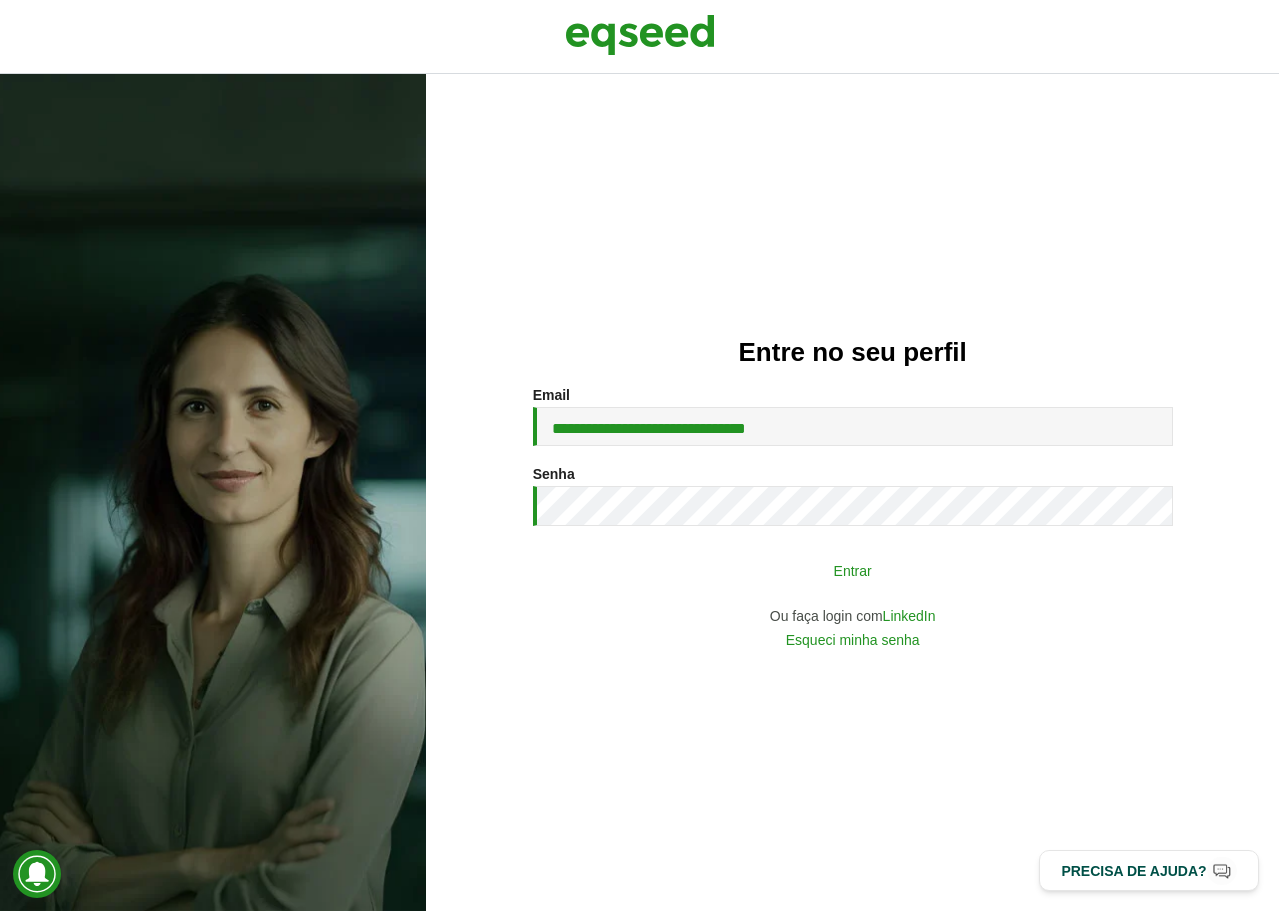 click on "Entrar" at bounding box center [853, 570] 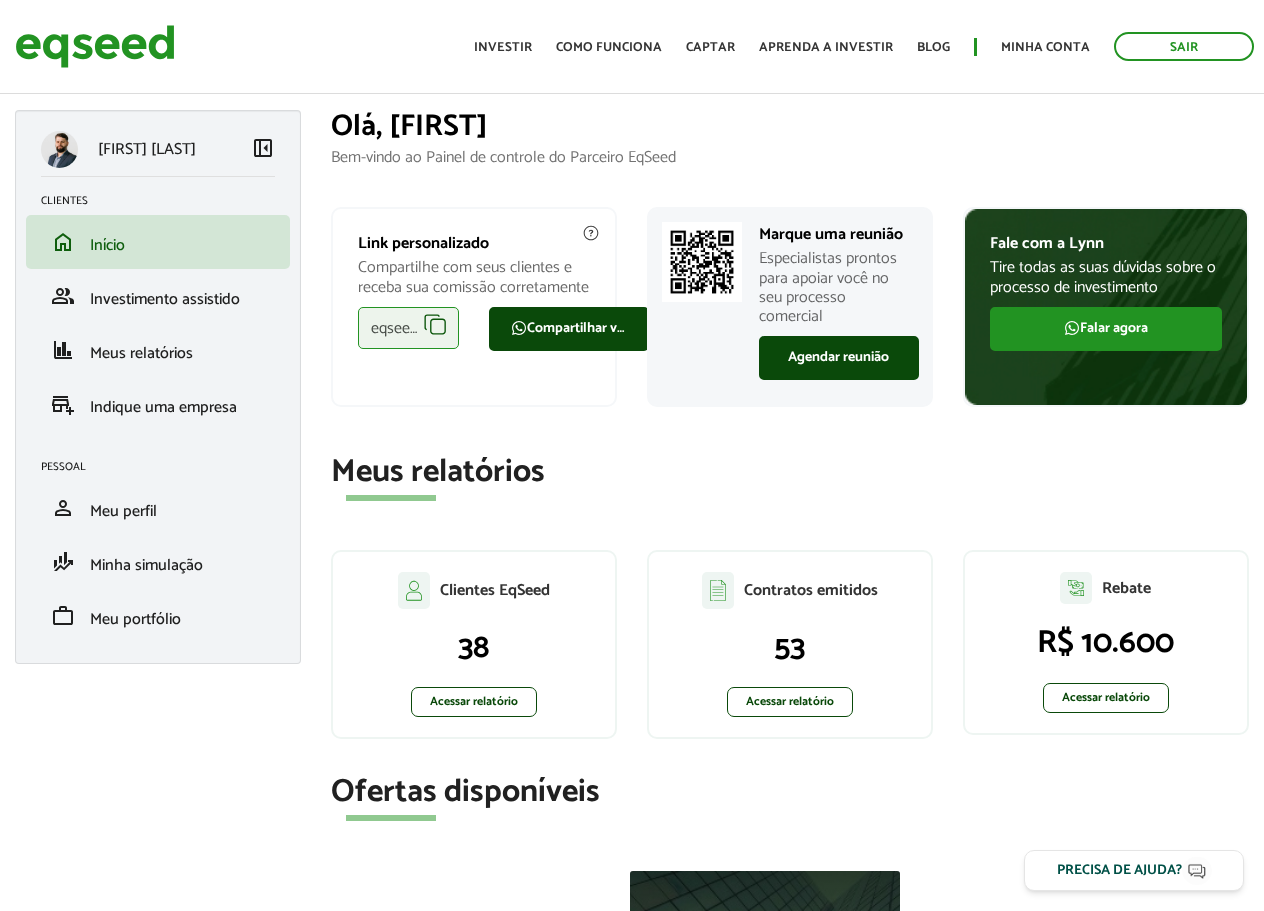 scroll, scrollTop: 0, scrollLeft: 0, axis: both 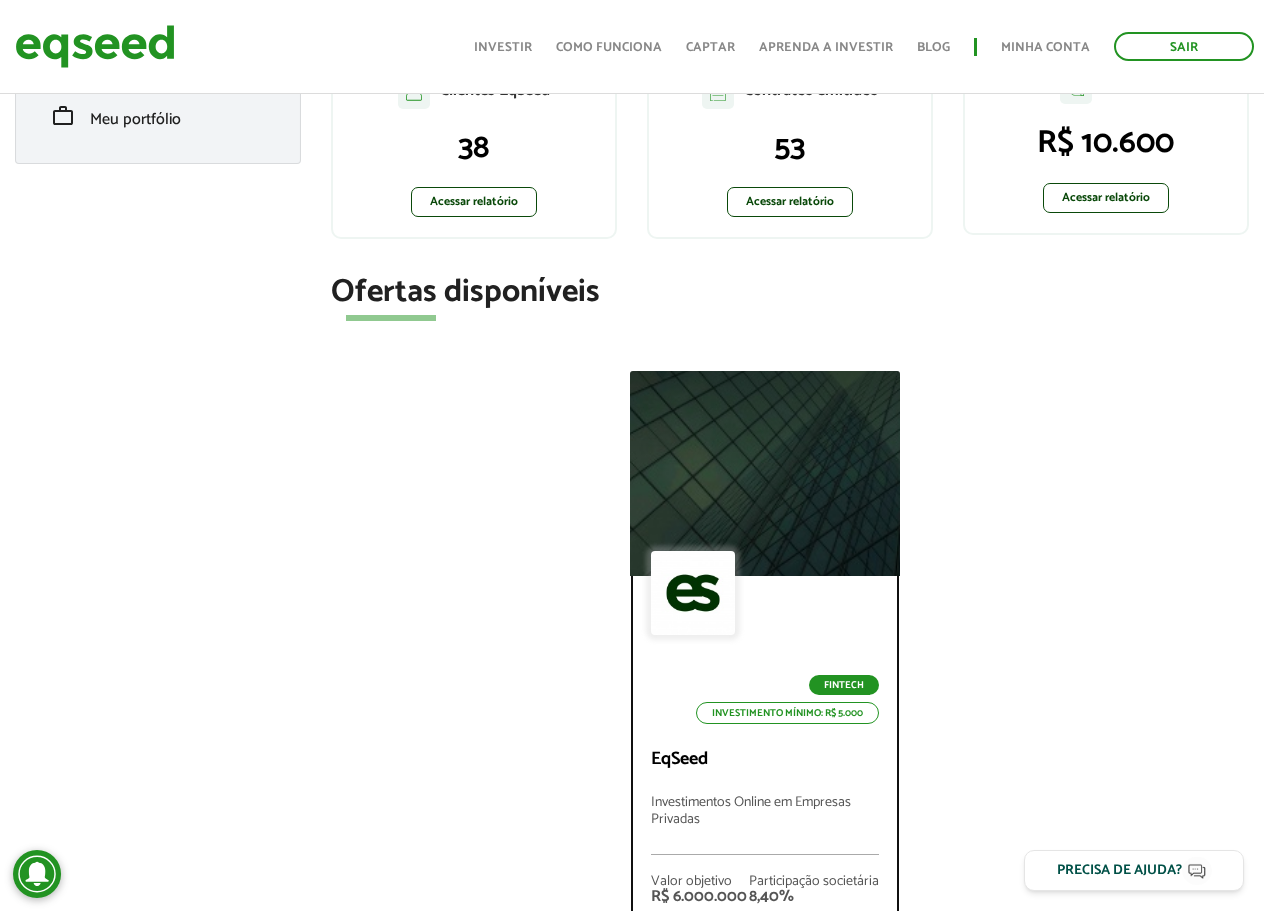 click at bounding box center [765, 473] 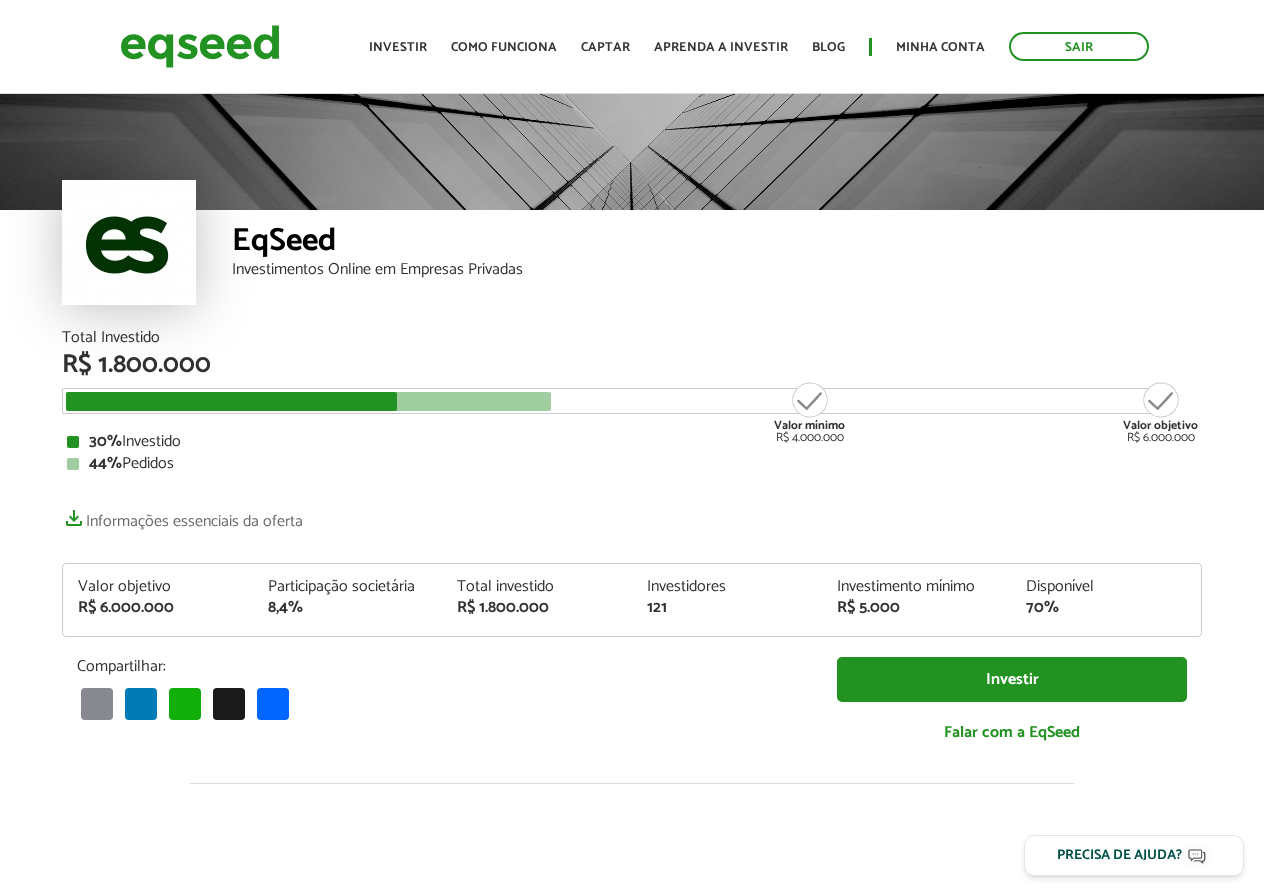 scroll, scrollTop: 0, scrollLeft: 0, axis: both 